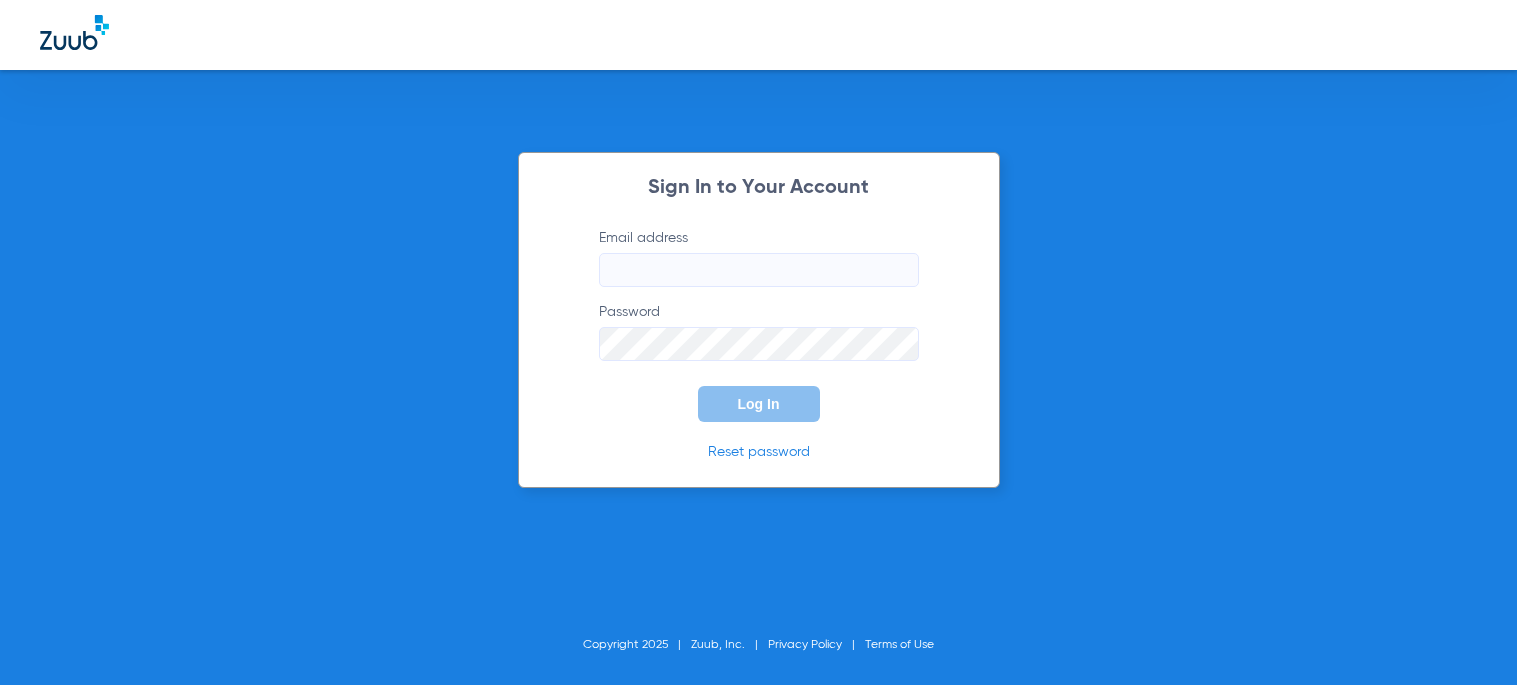 scroll, scrollTop: 0, scrollLeft: 0, axis: both 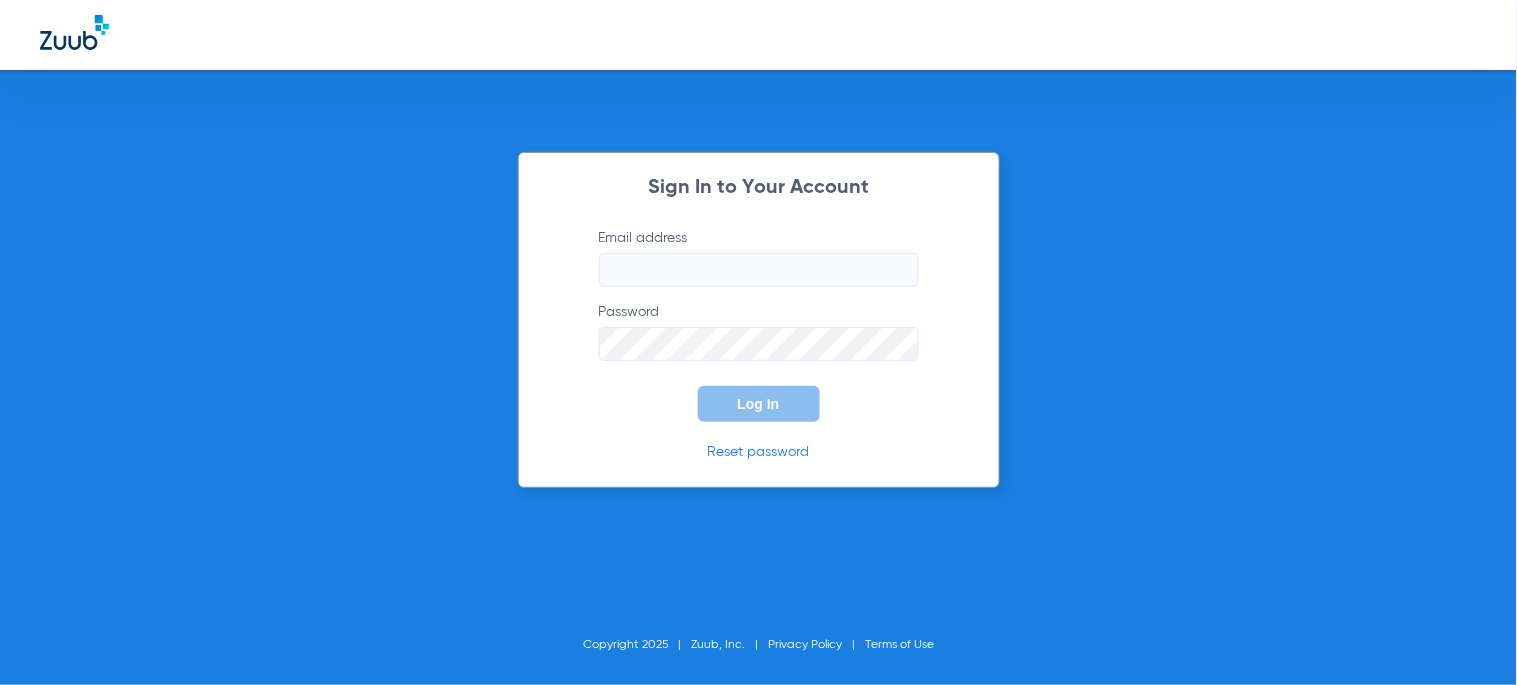 type on "office@[DOMAIN].com" 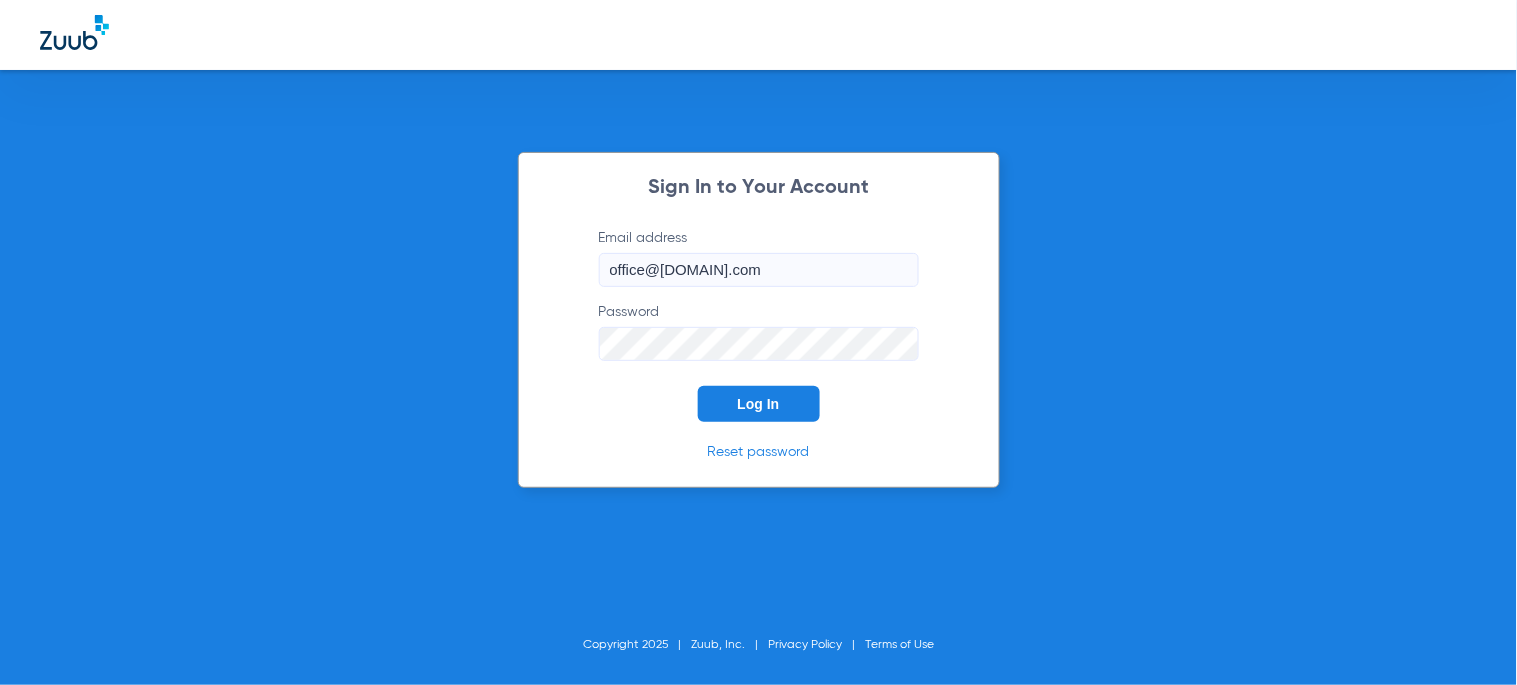 click on "Log In" 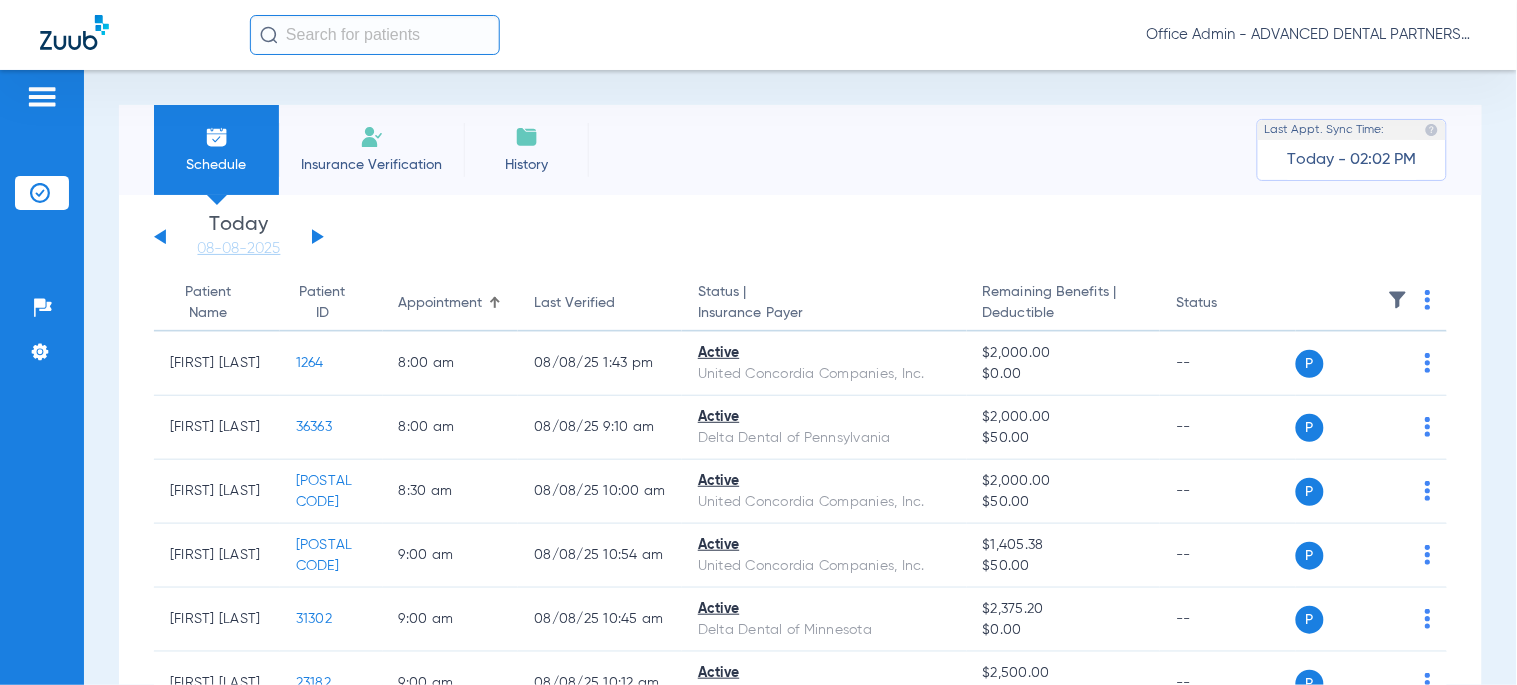 click 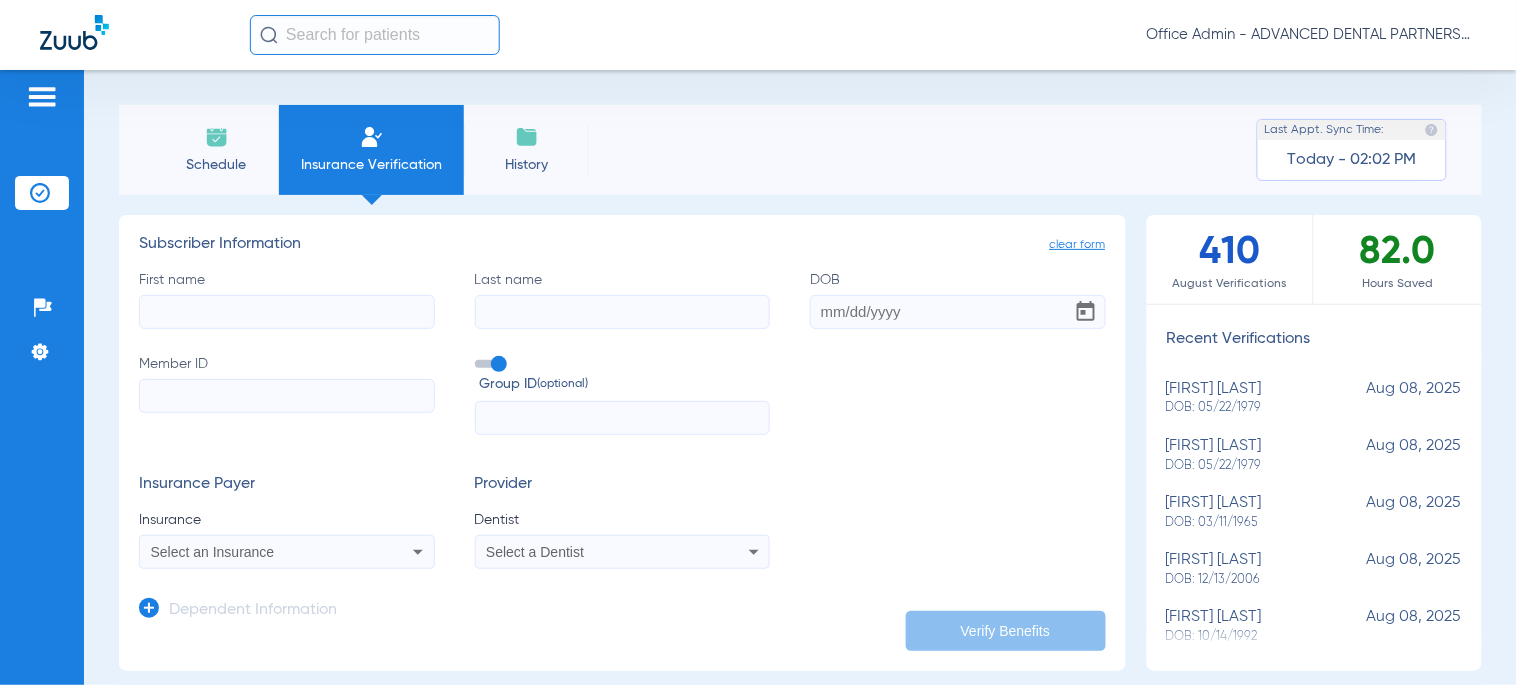 click on "Schedule" 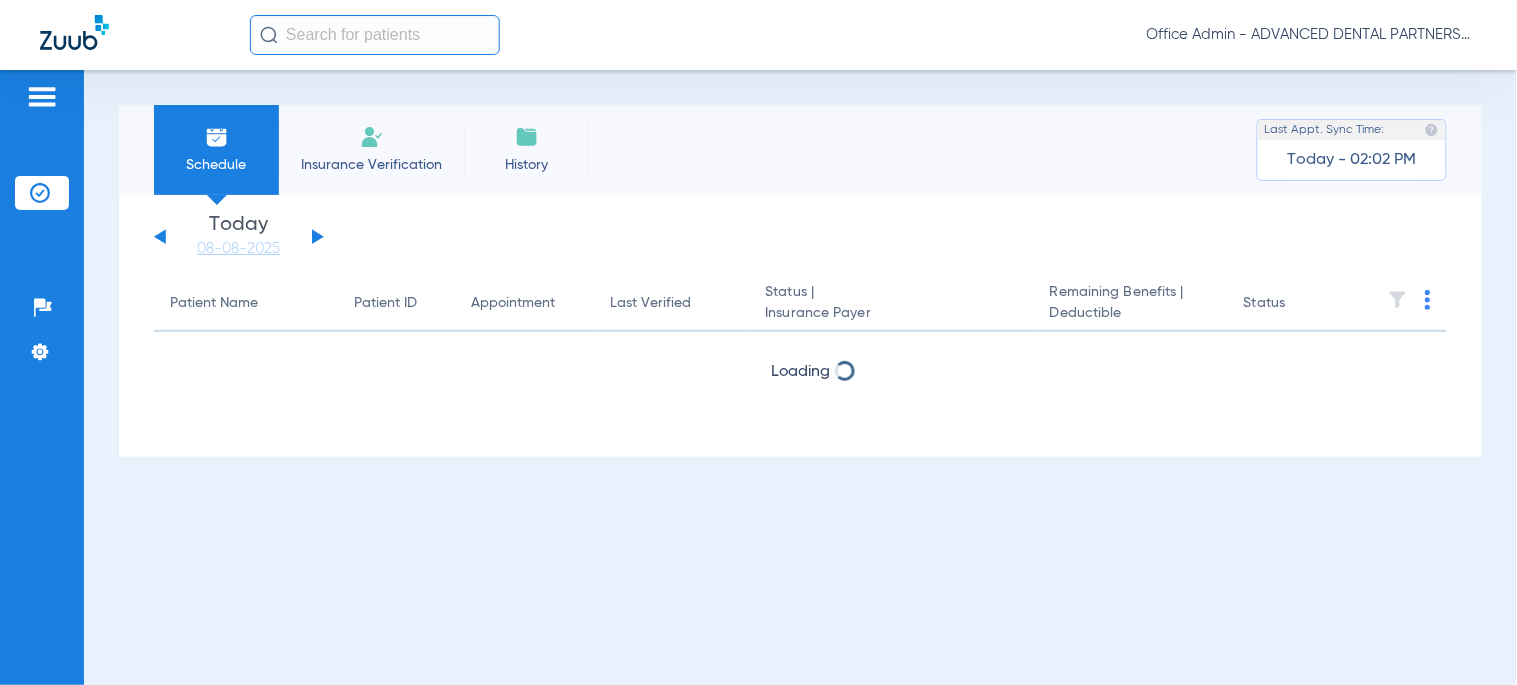 click 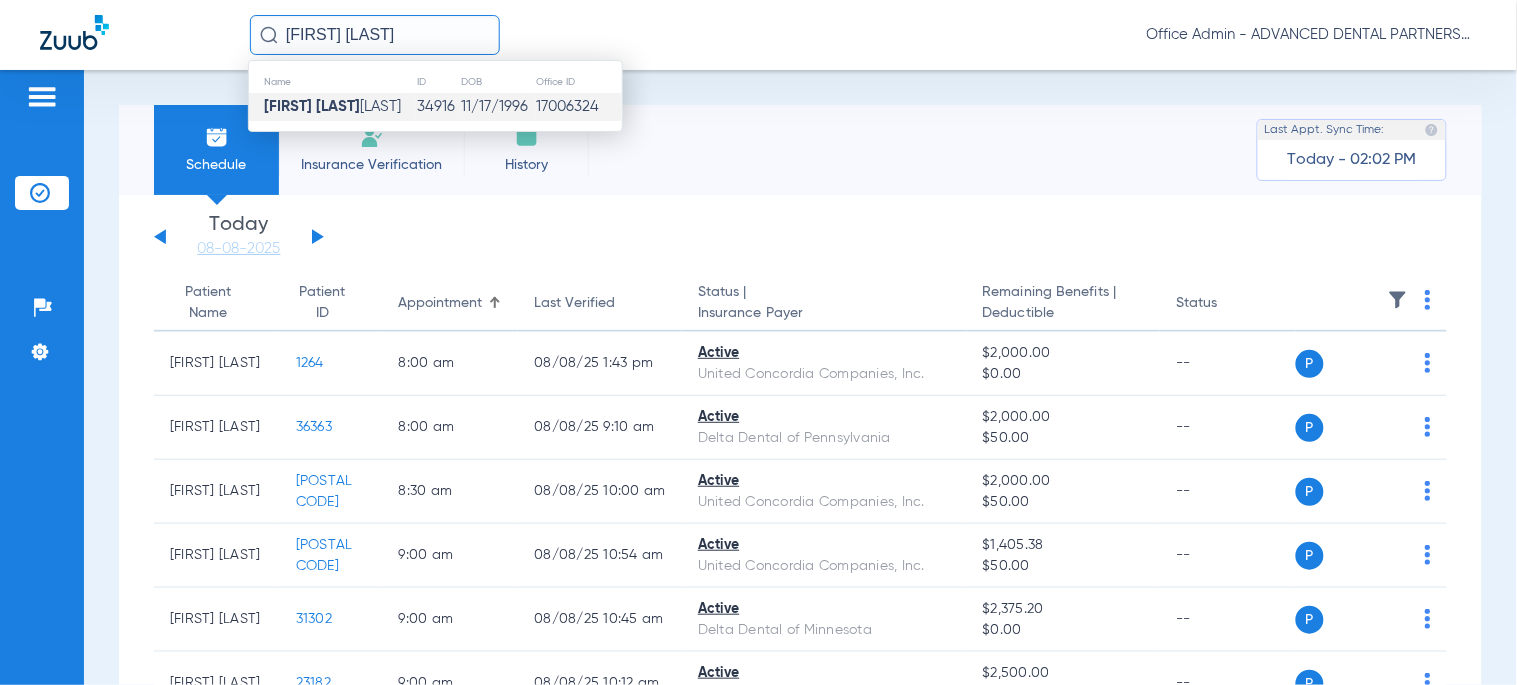 type on "[FIRST] [LAST]" 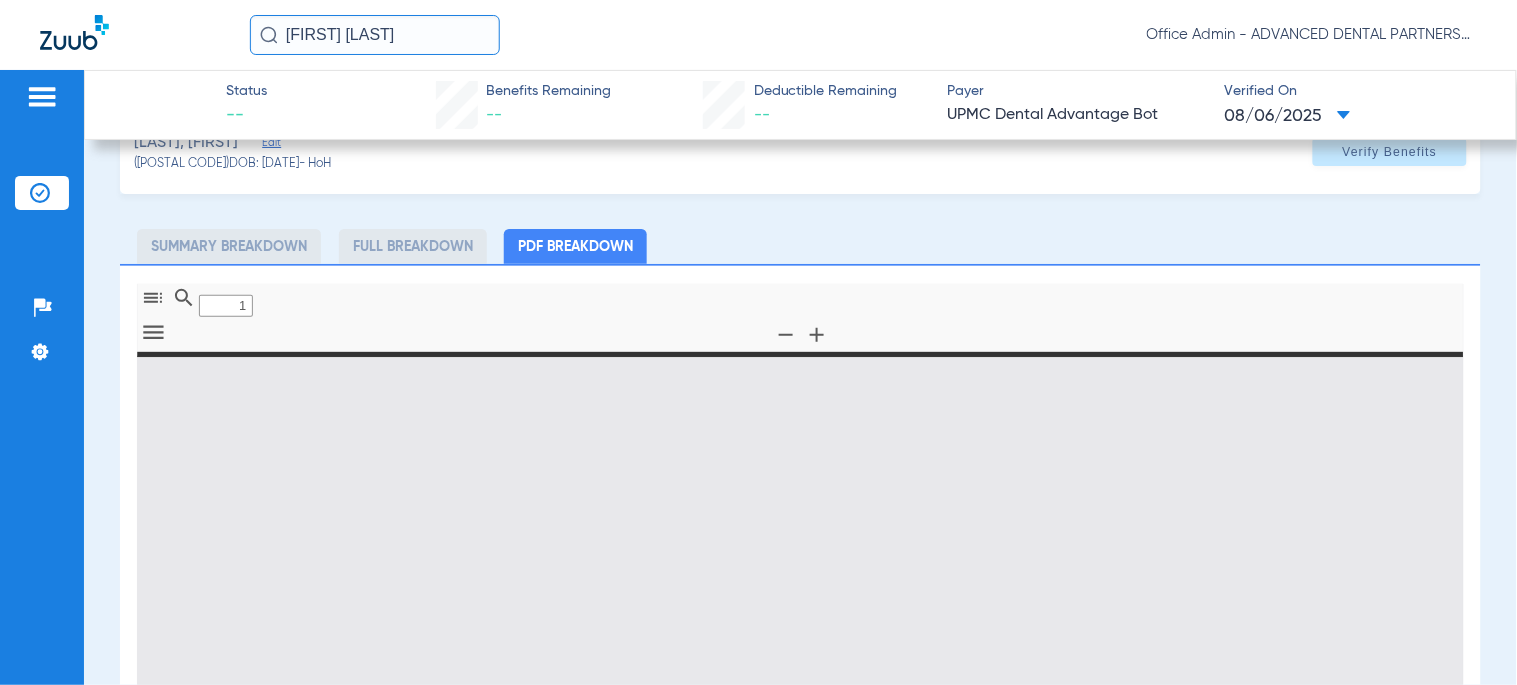 type on "0" 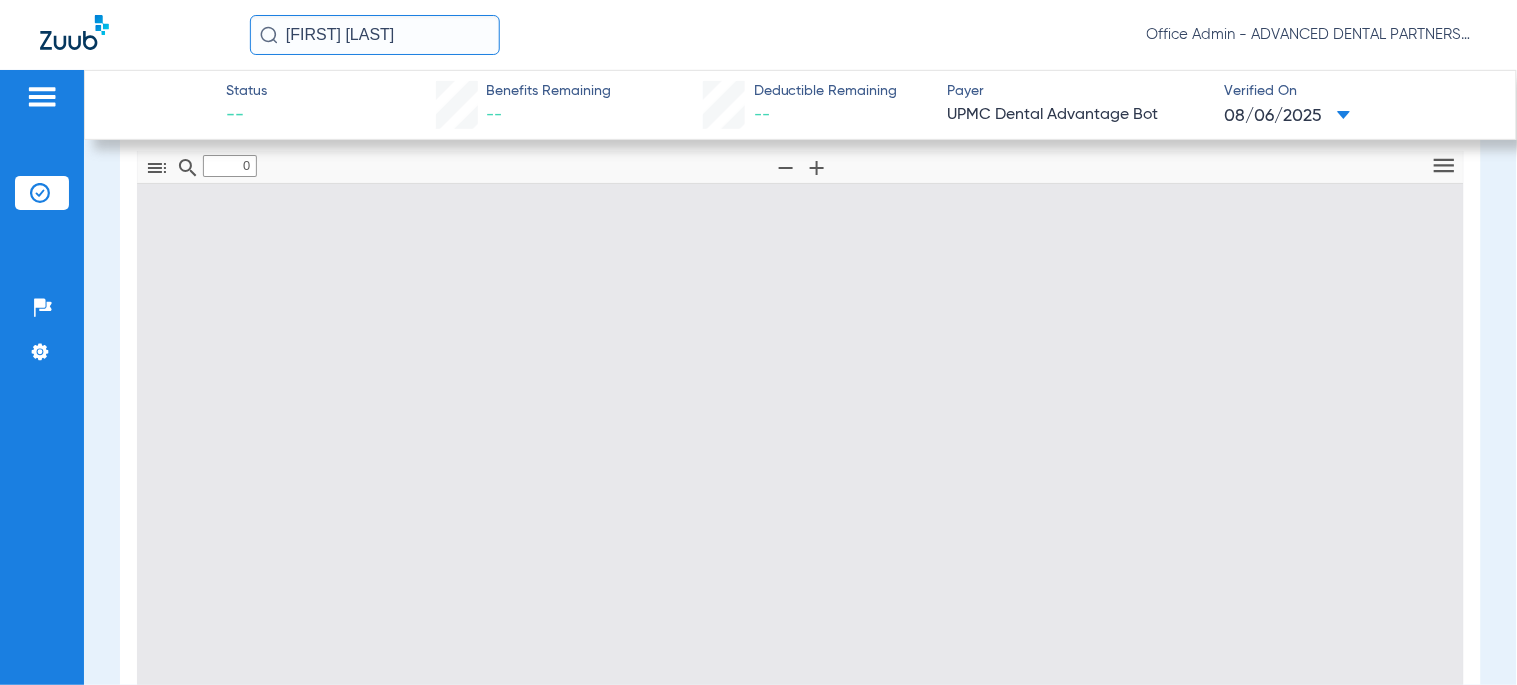 scroll, scrollTop: 222, scrollLeft: 0, axis: vertical 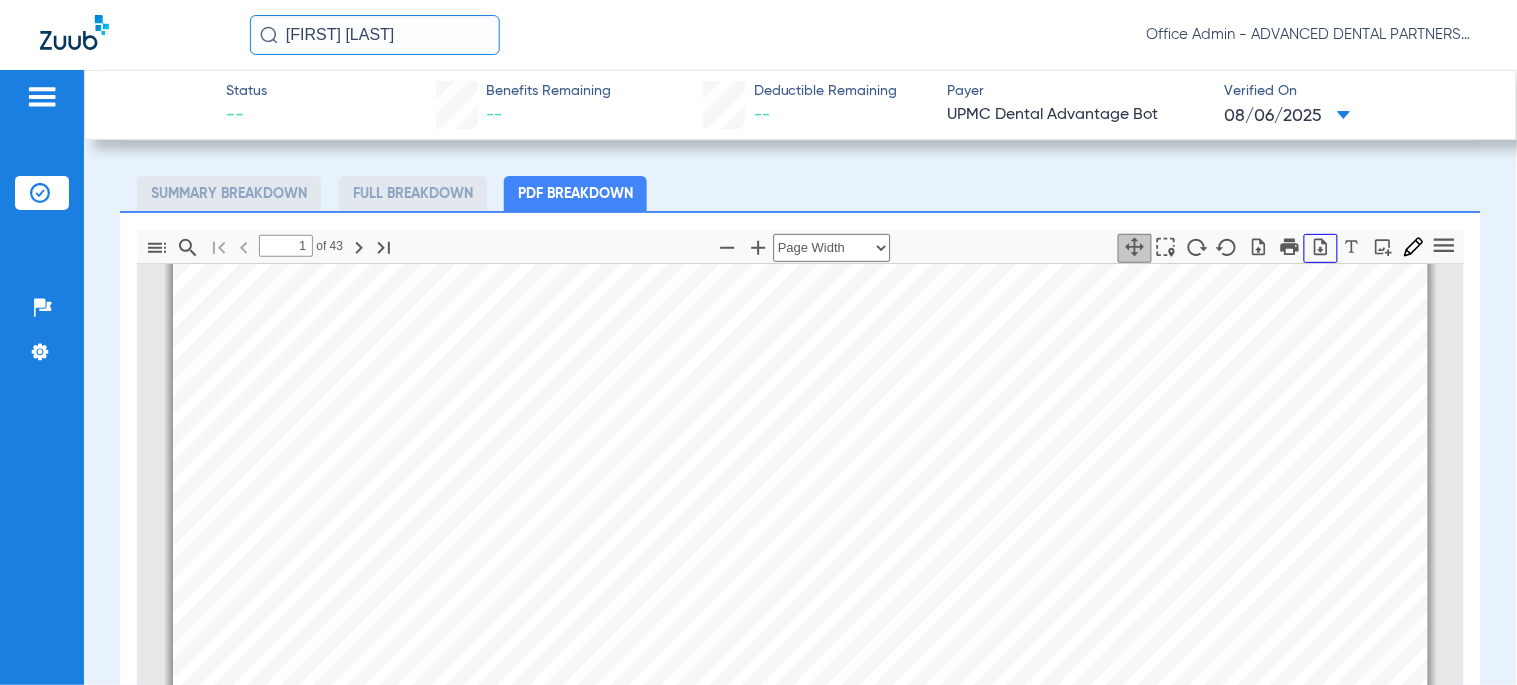 click 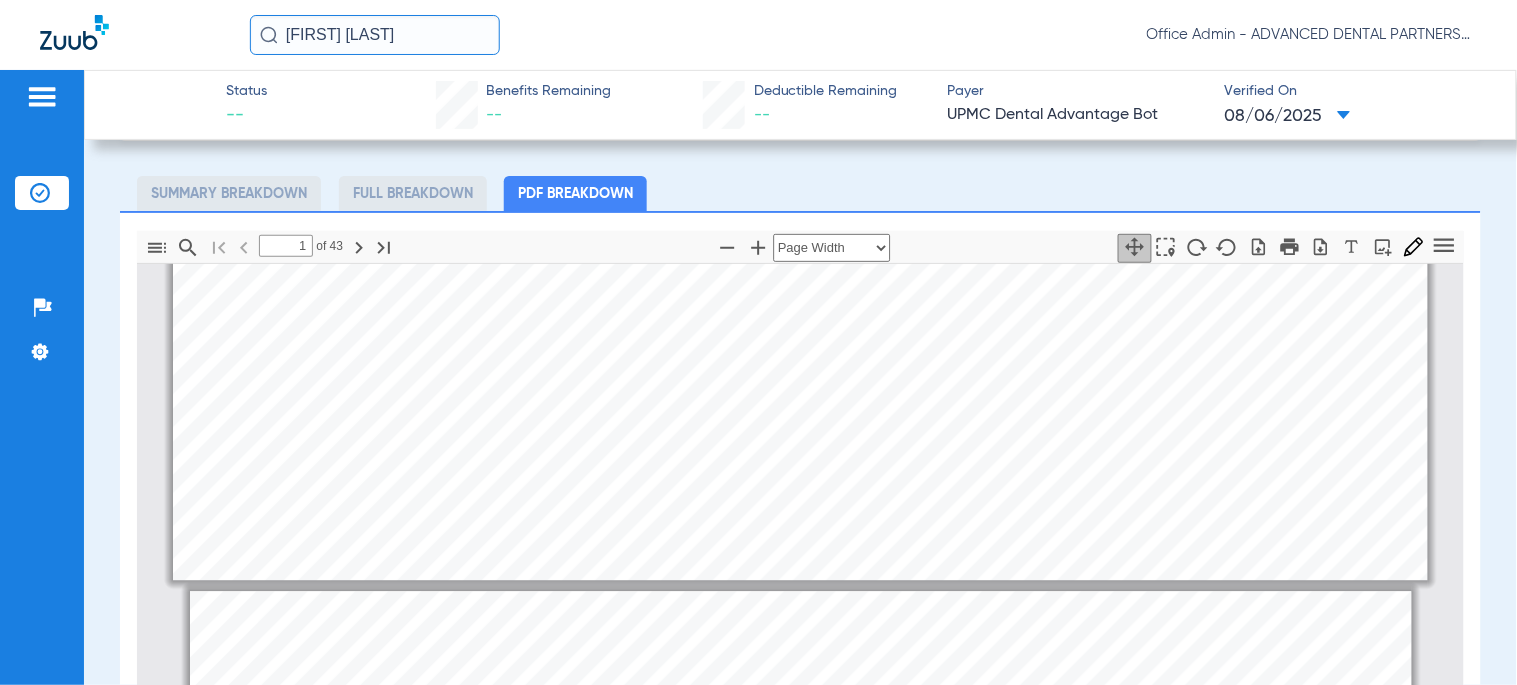 type on "2" 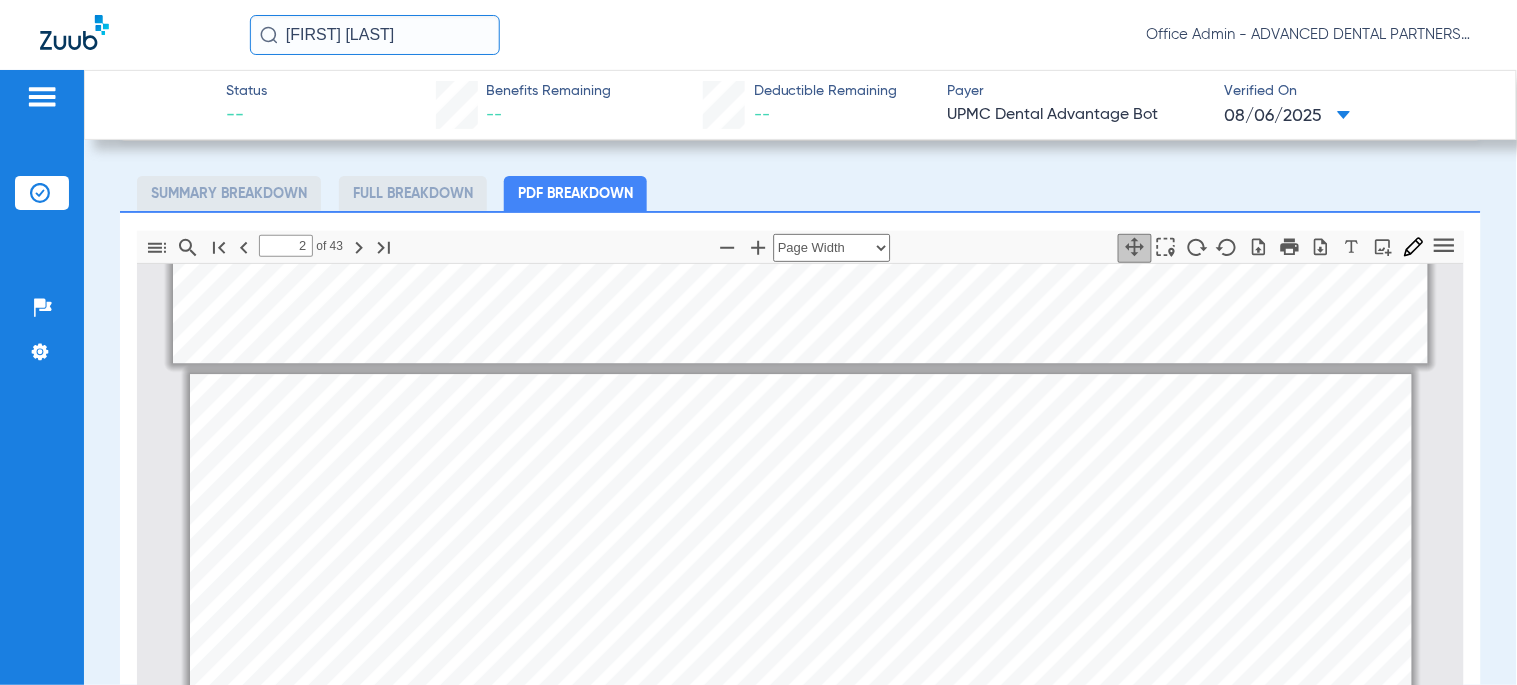 scroll, scrollTop: 1565, scrollLeft: 0, axis: vertical 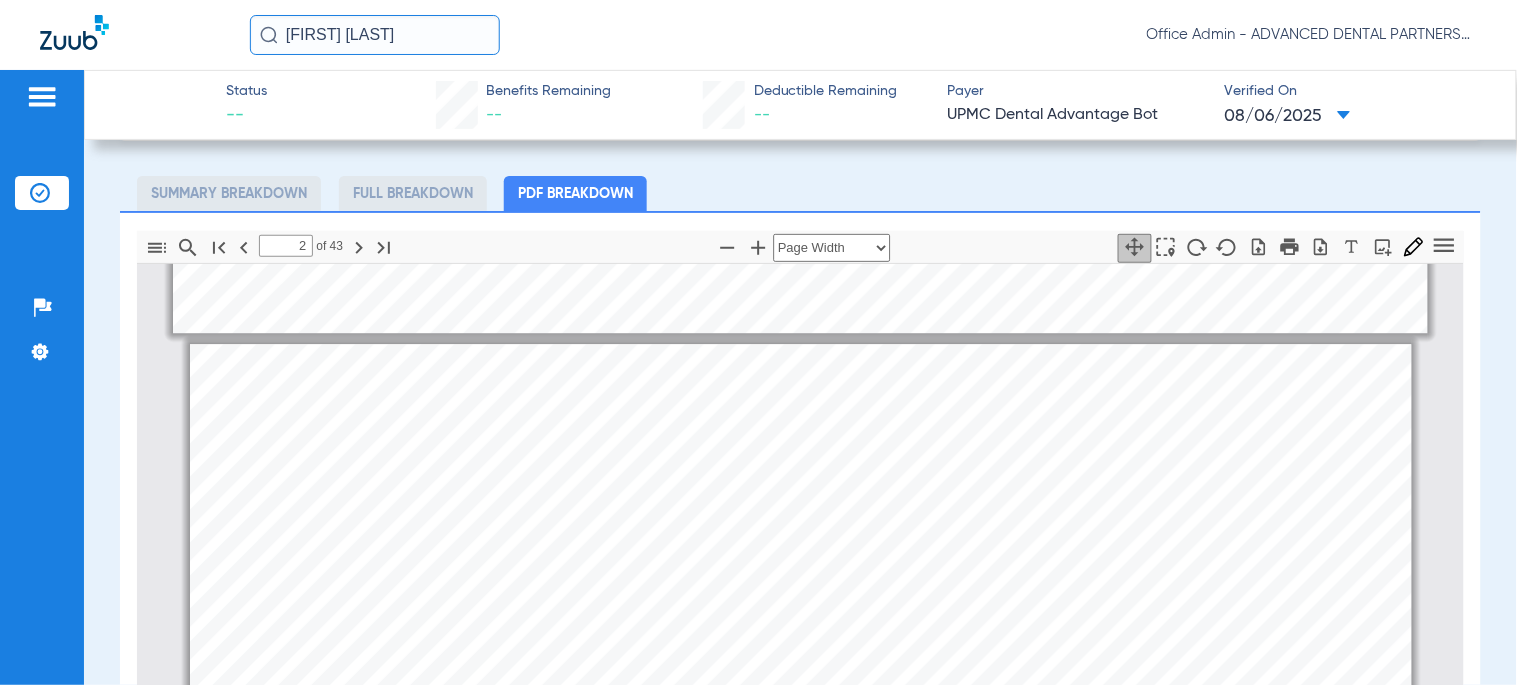 click on "[FIRST] [LAST]" 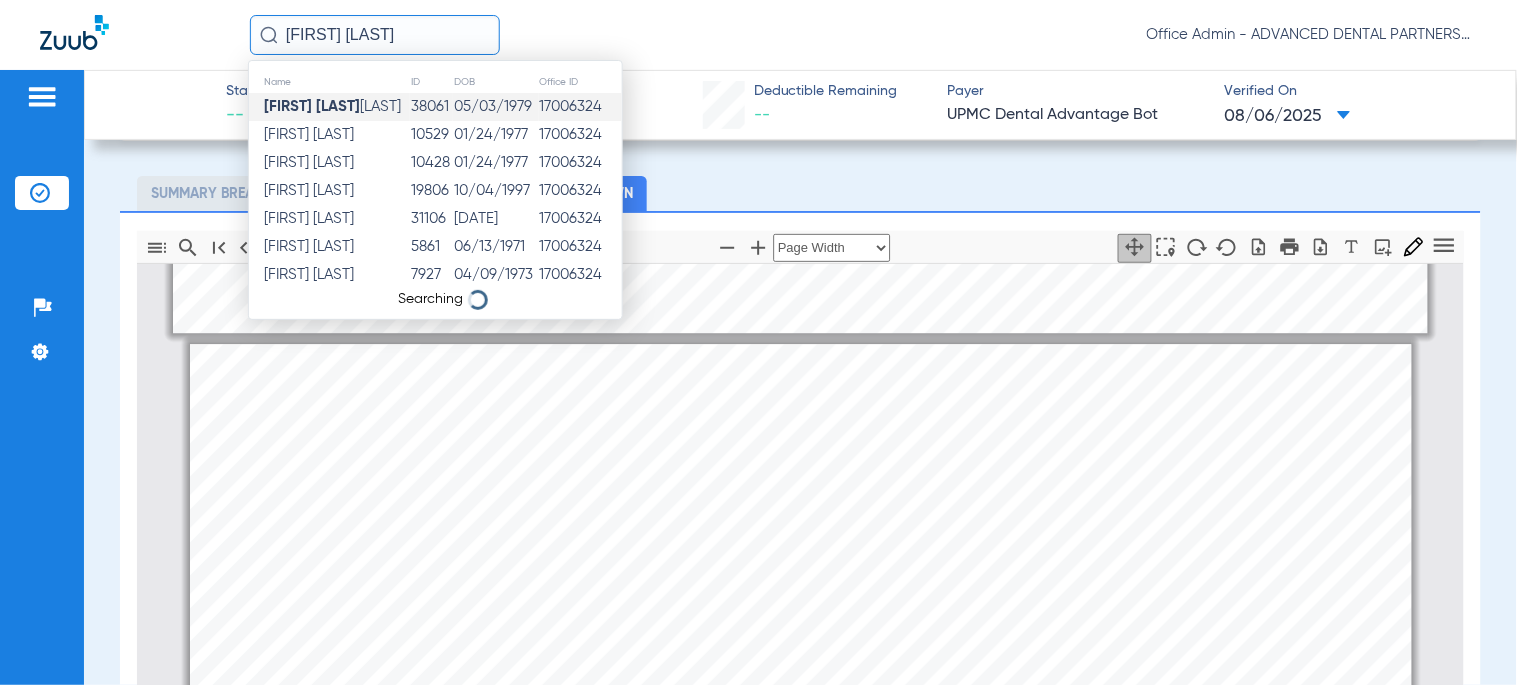 type on "[FIRST] [LAST]" 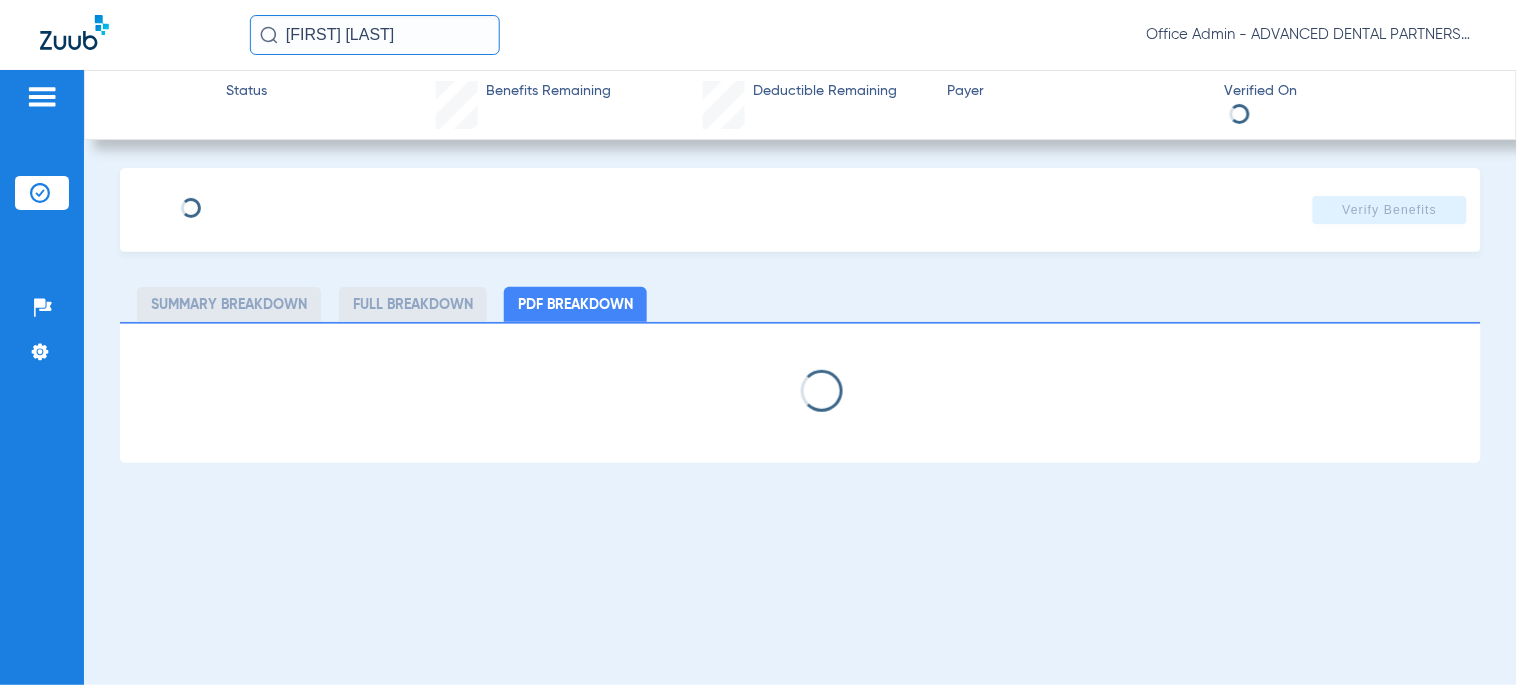 scroll, scrollTop: 0, scrollLeft: 0, axis: both 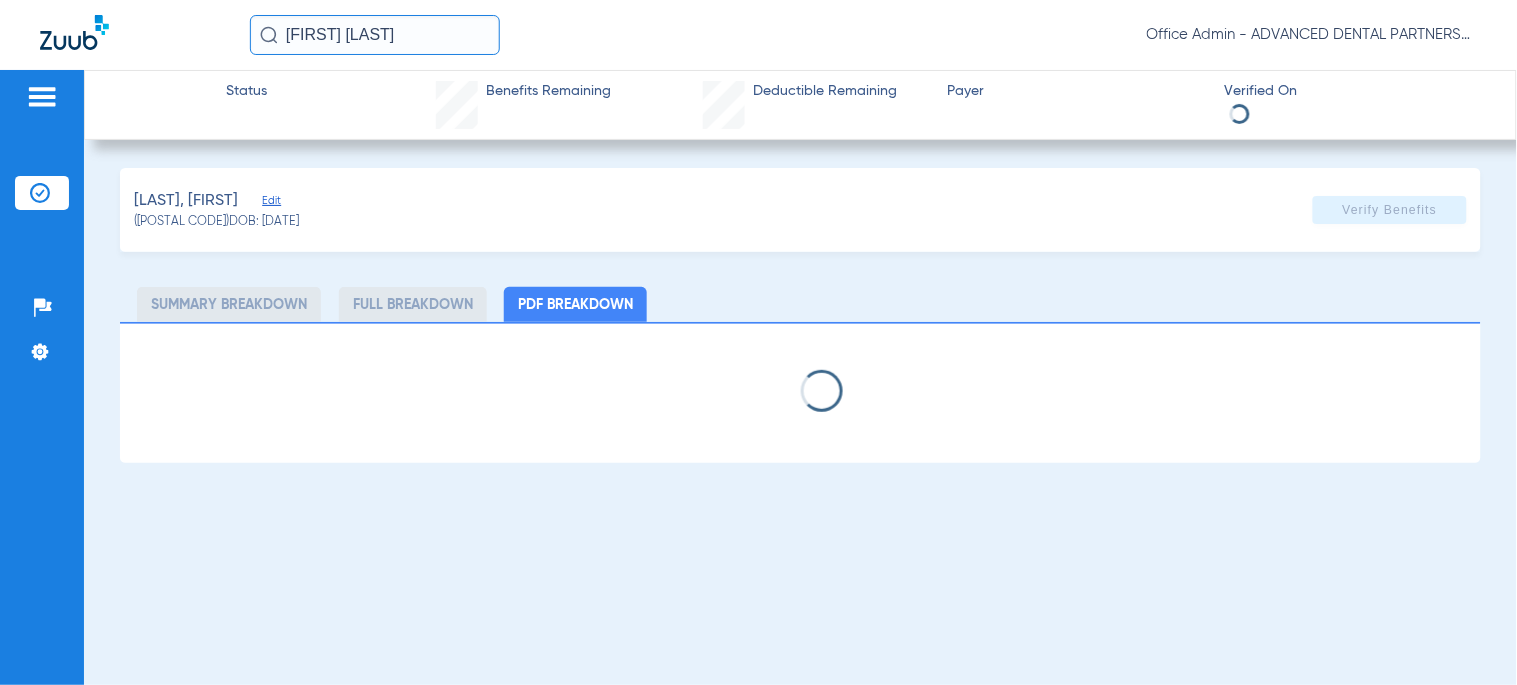 select on "page-width" 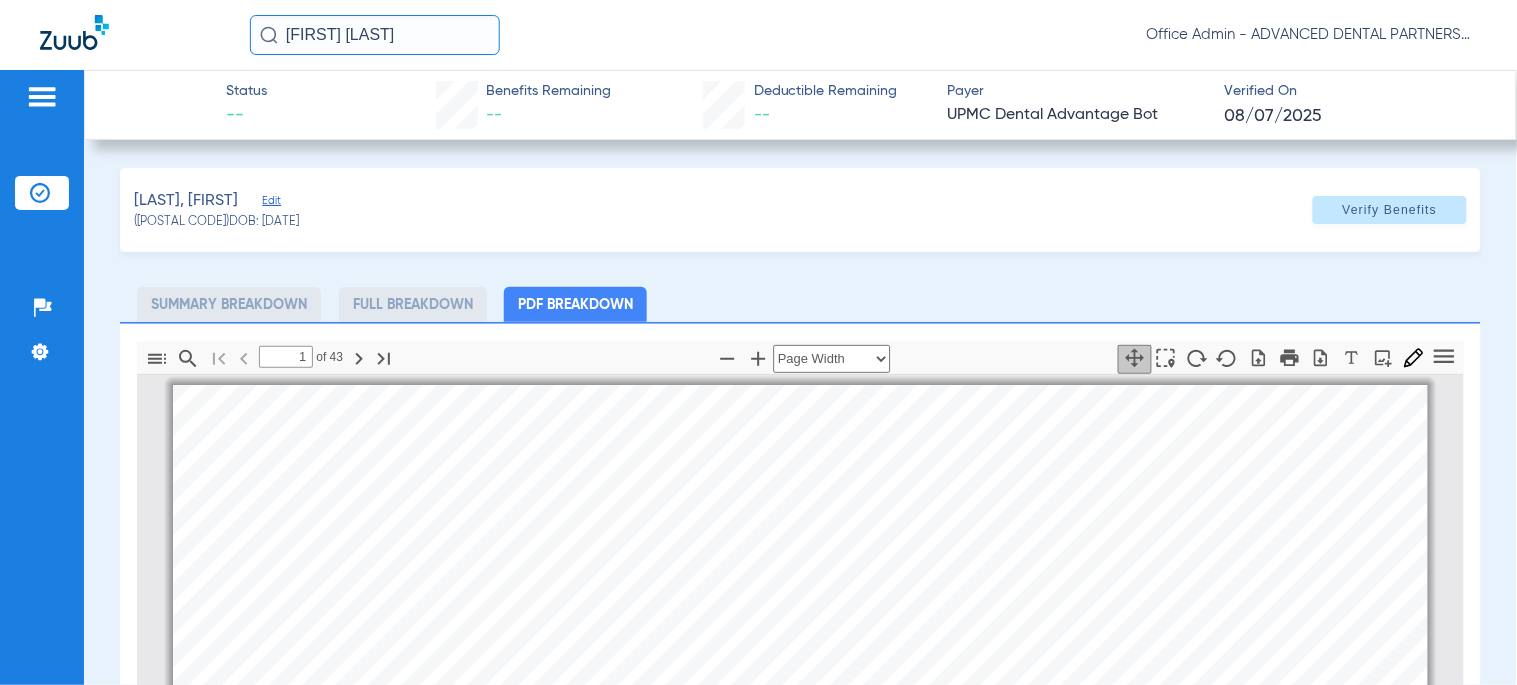scroll, scrollTop: 10, scrollLeft: 0, axis: vertical 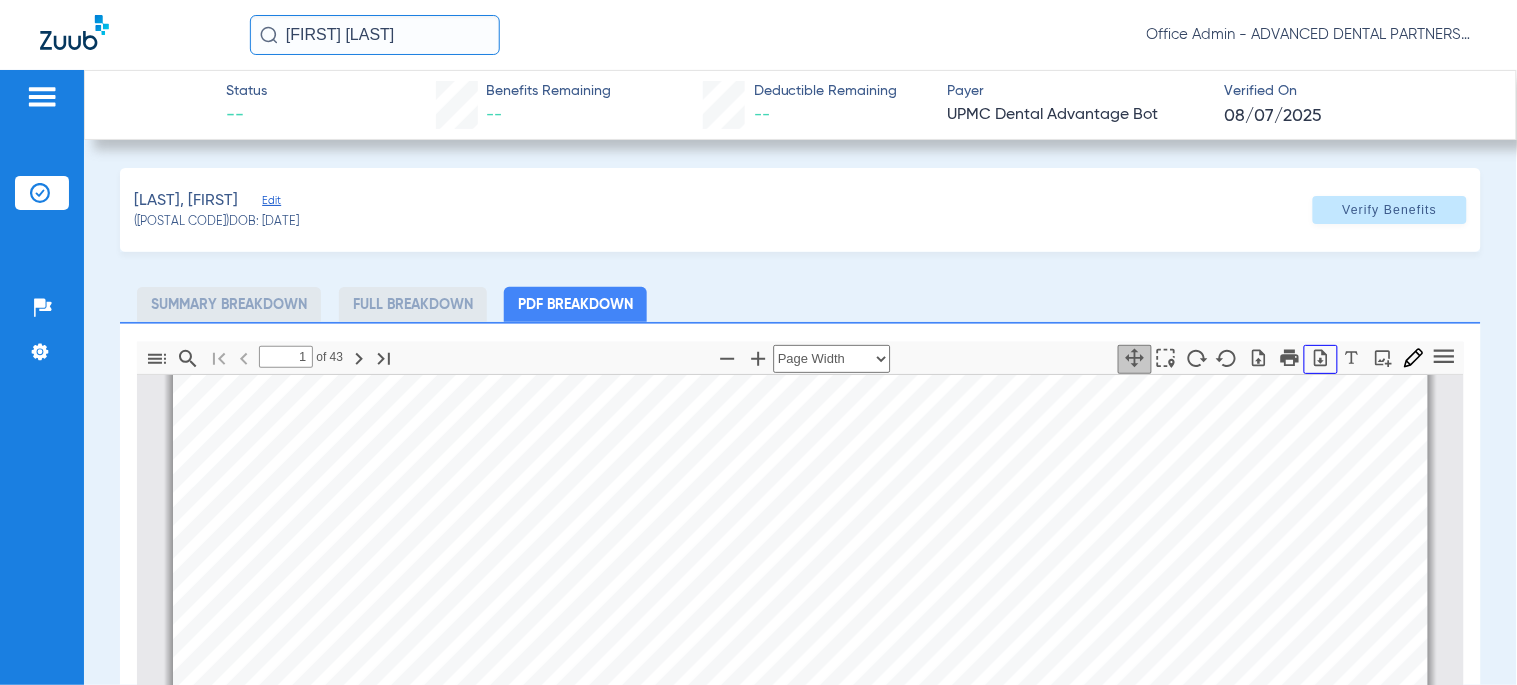 click 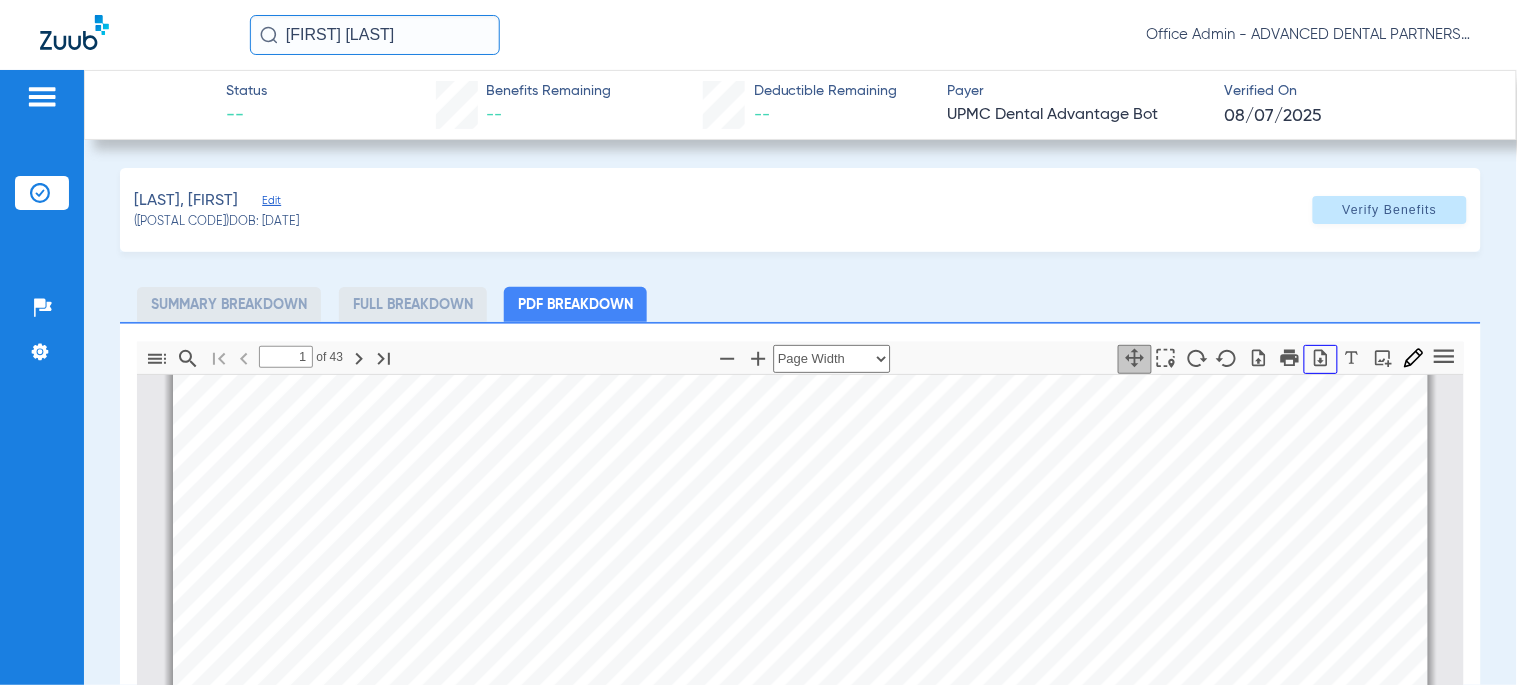 type on "2" 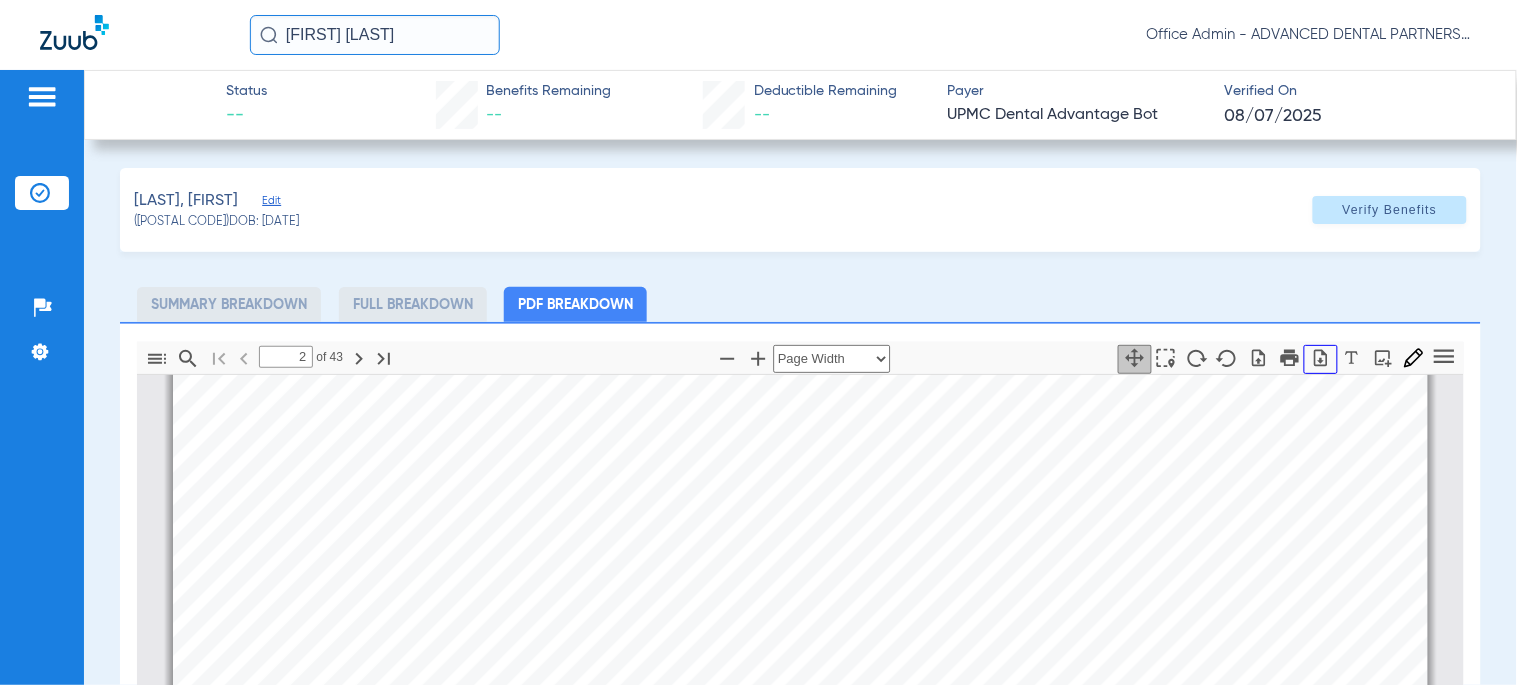 scroll, scrollTop: 1676, scrollLeft: 0, axis: vertical 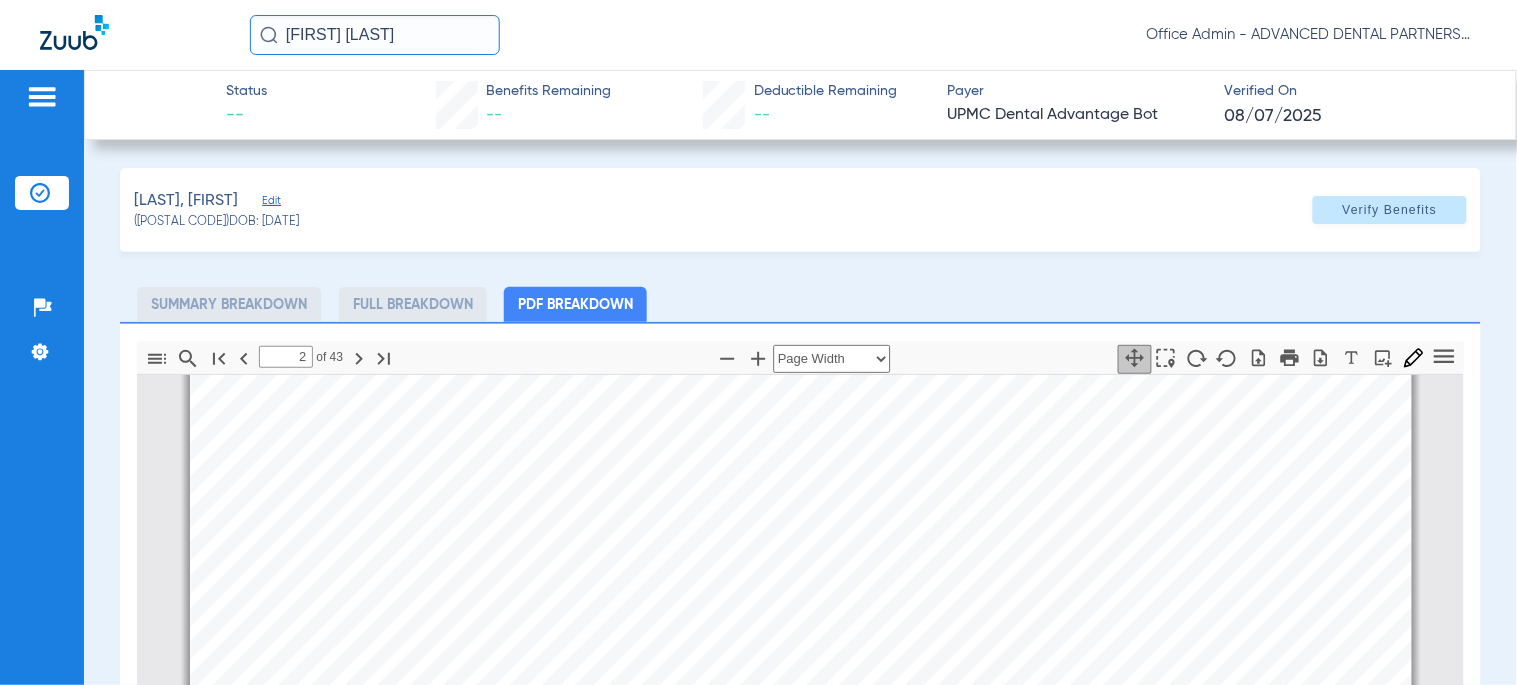 click on "[FIRST] [LAST]" 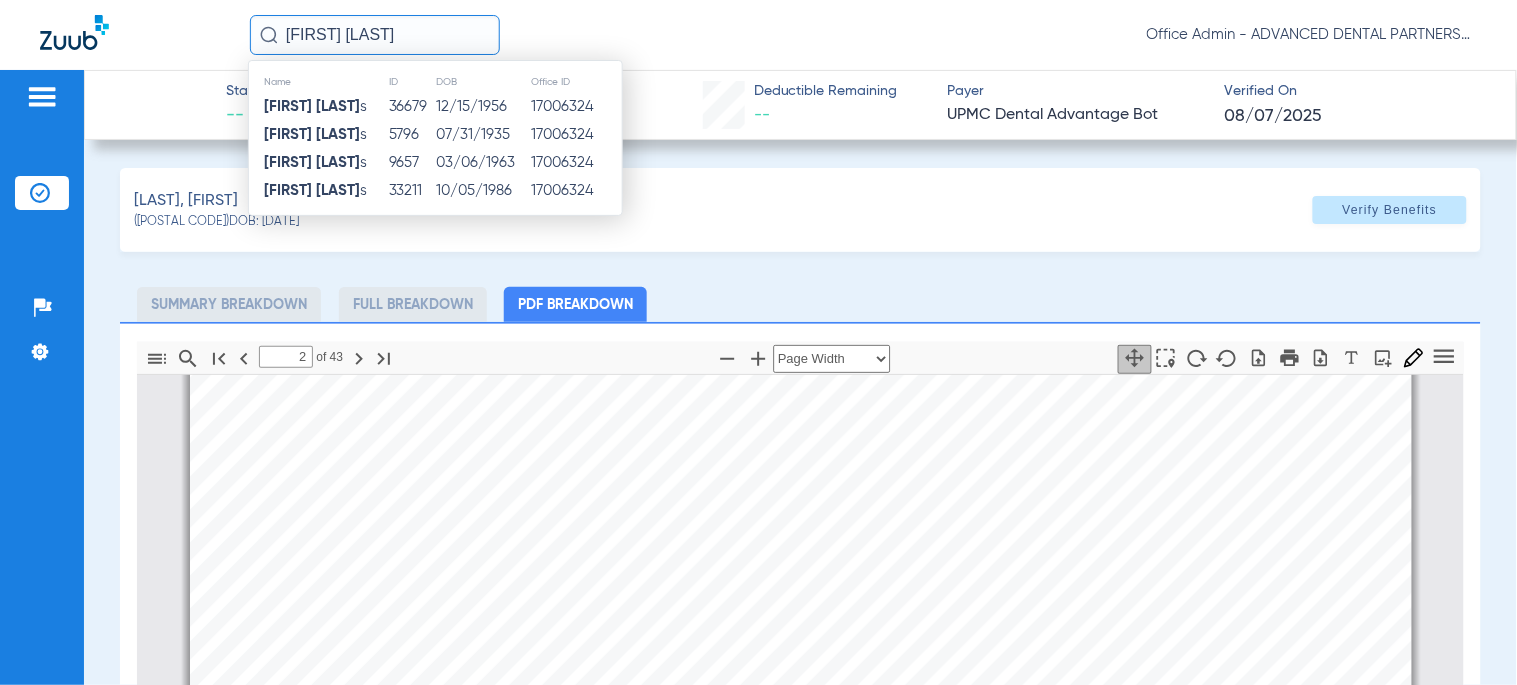 type on "[FIRST] [LAST]" 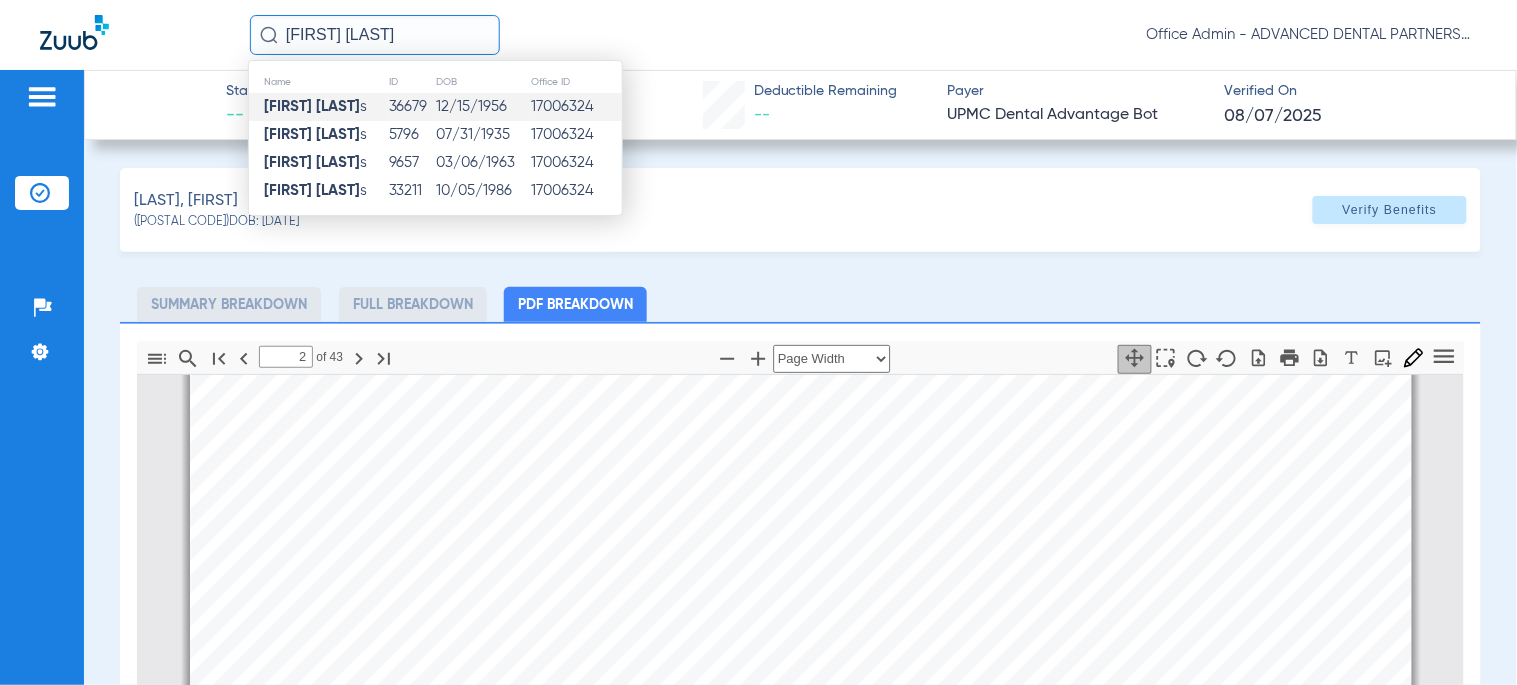 click on "36679" 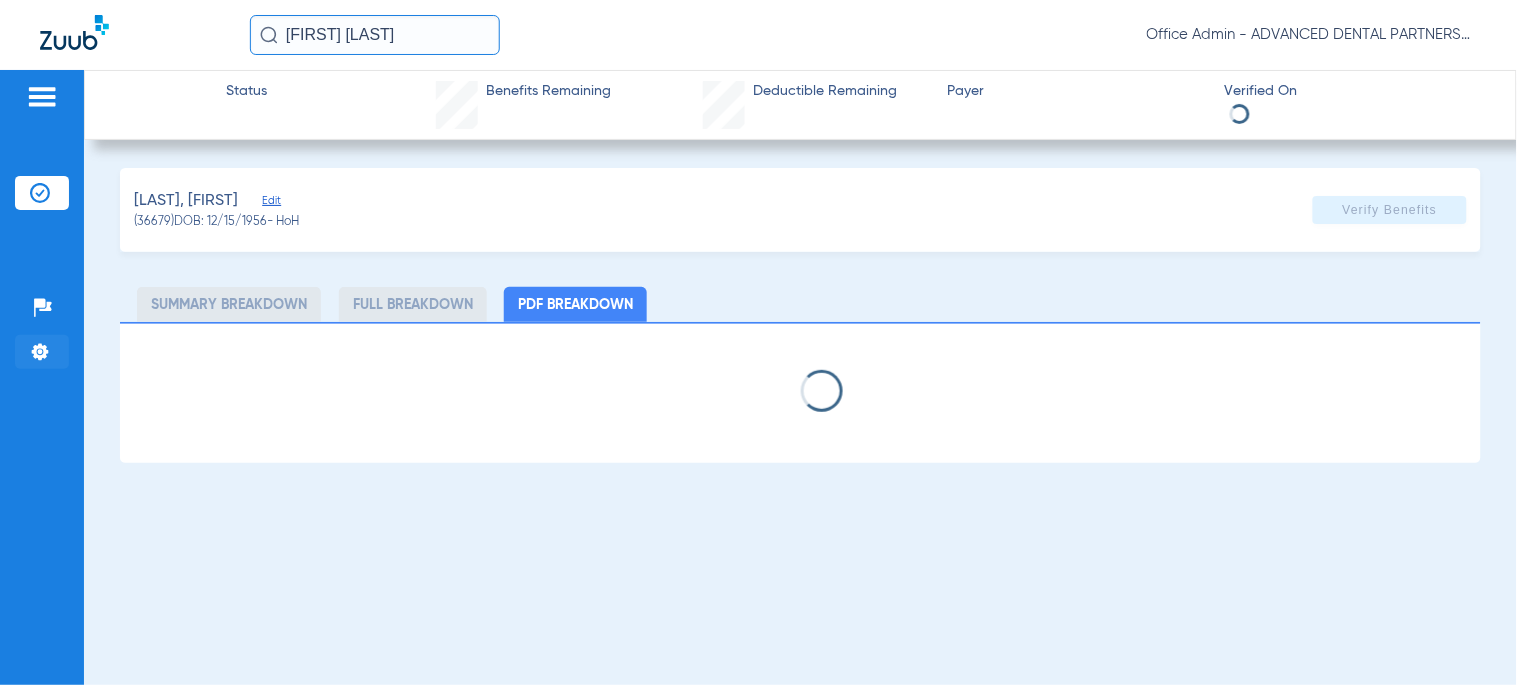 select on "page-width" 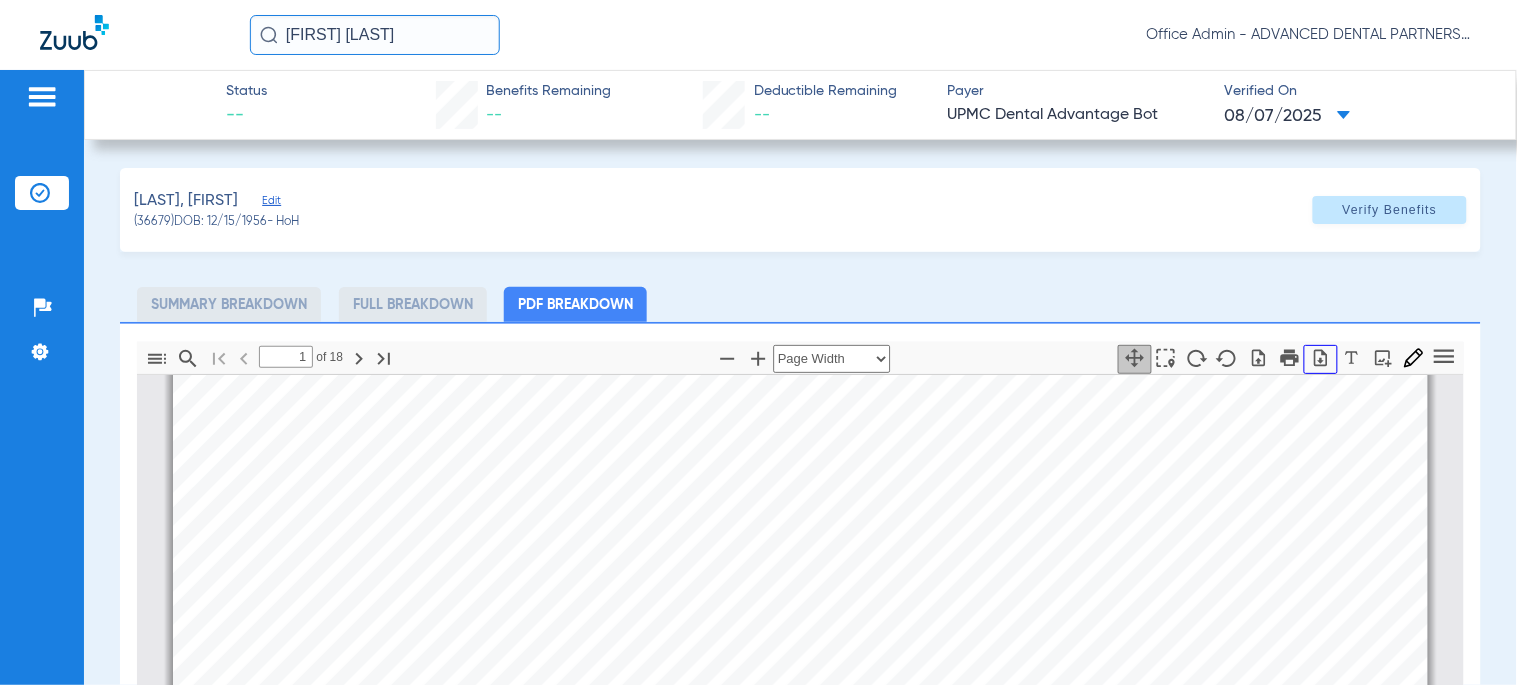drag, startPoint x: 1306, startPoint y: 354, endPoint x: 1278, endPoint y: 355, distance: 28.01785 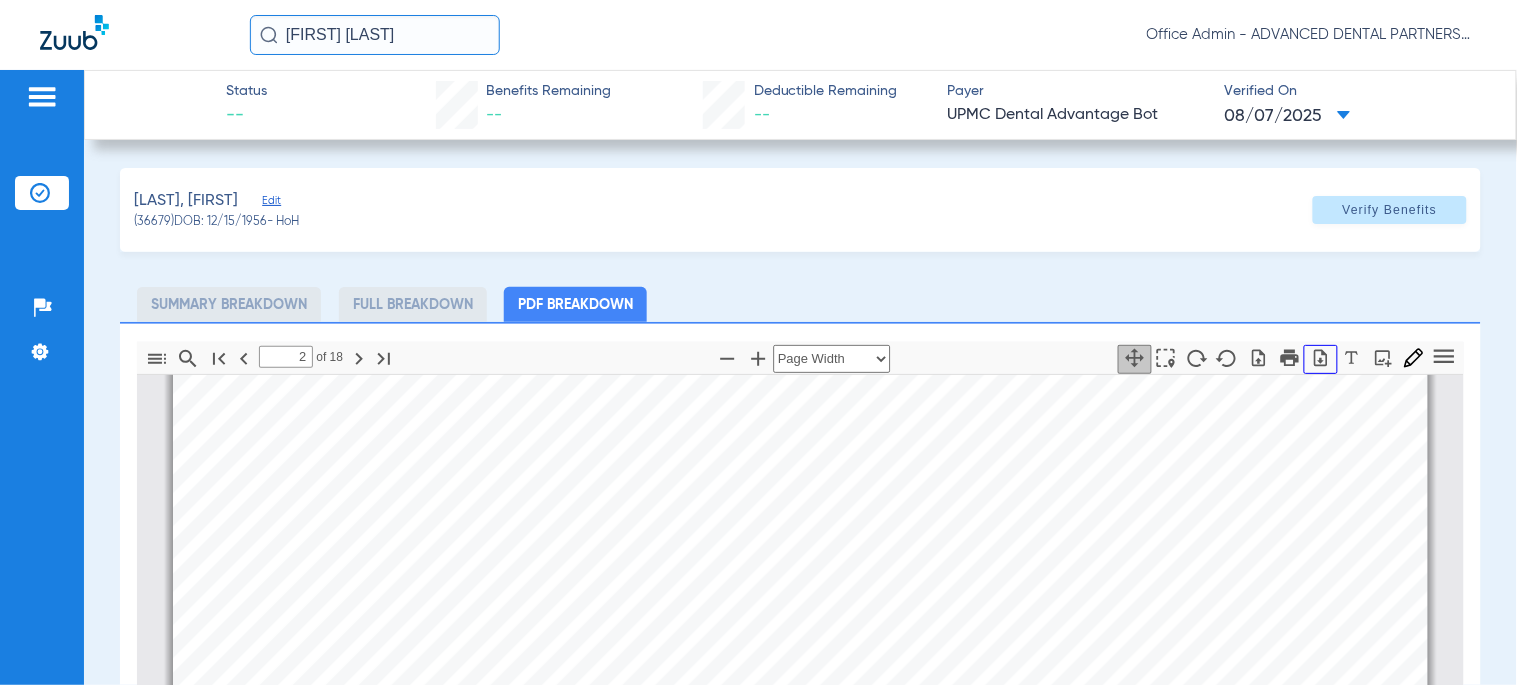 scroll, scrollTop: 1565, scrollLeft: 0, axis: vertical 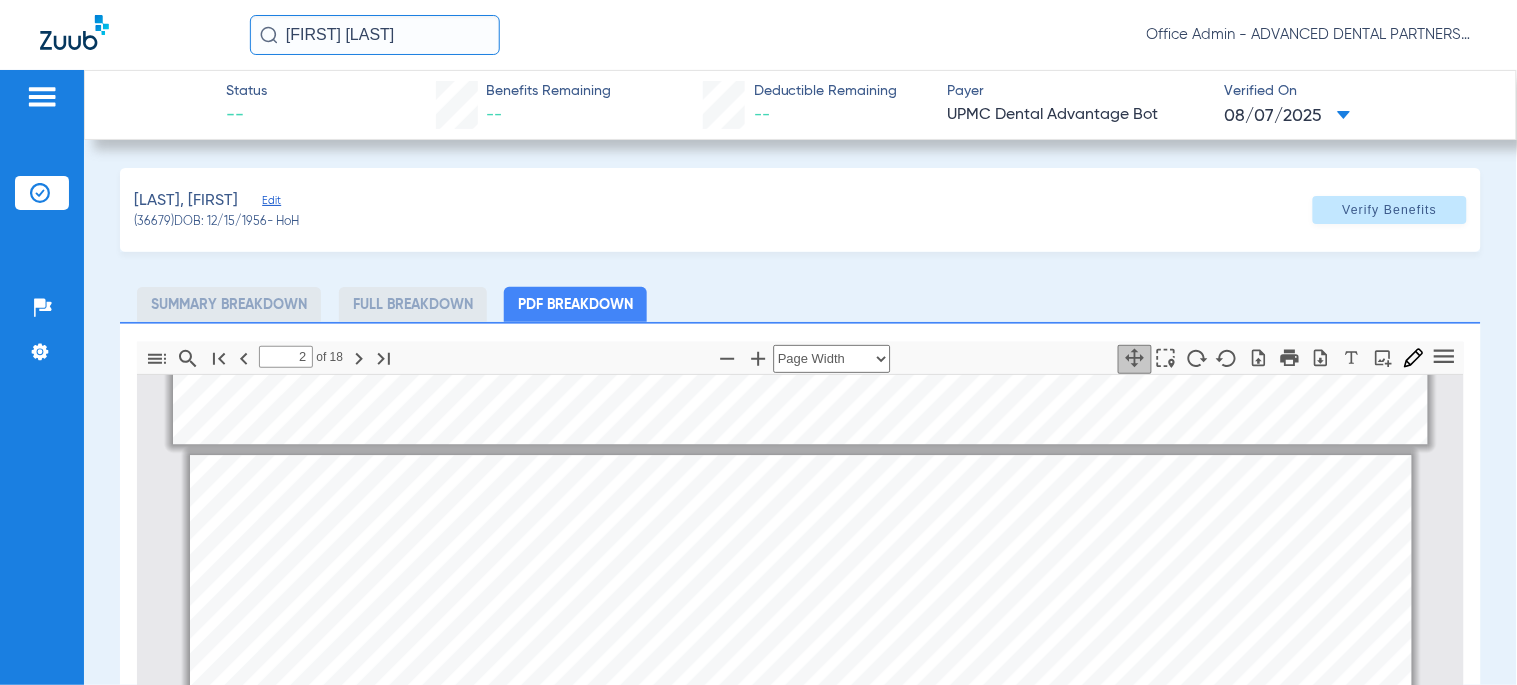 type on "1" 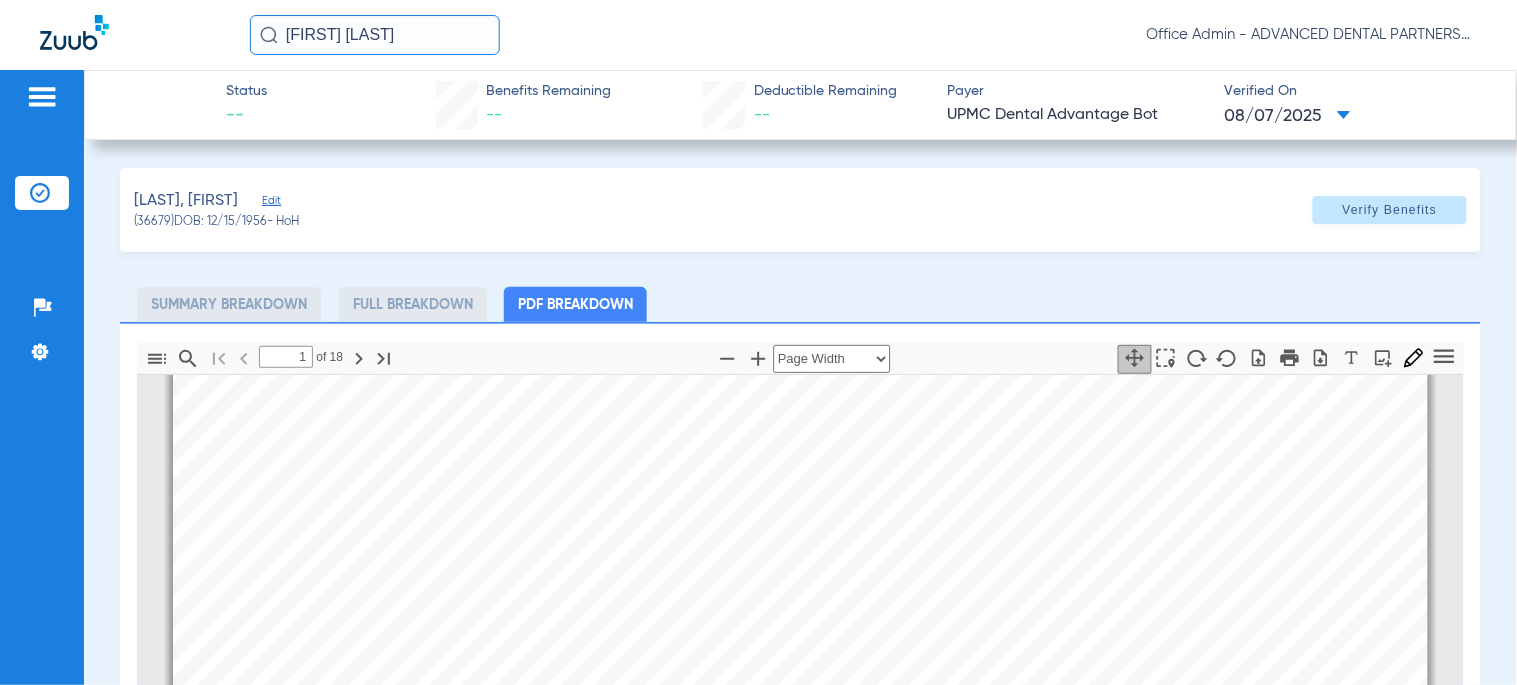 scroll, scrollTop: 343, scrollLeft: 0, axis: vertical 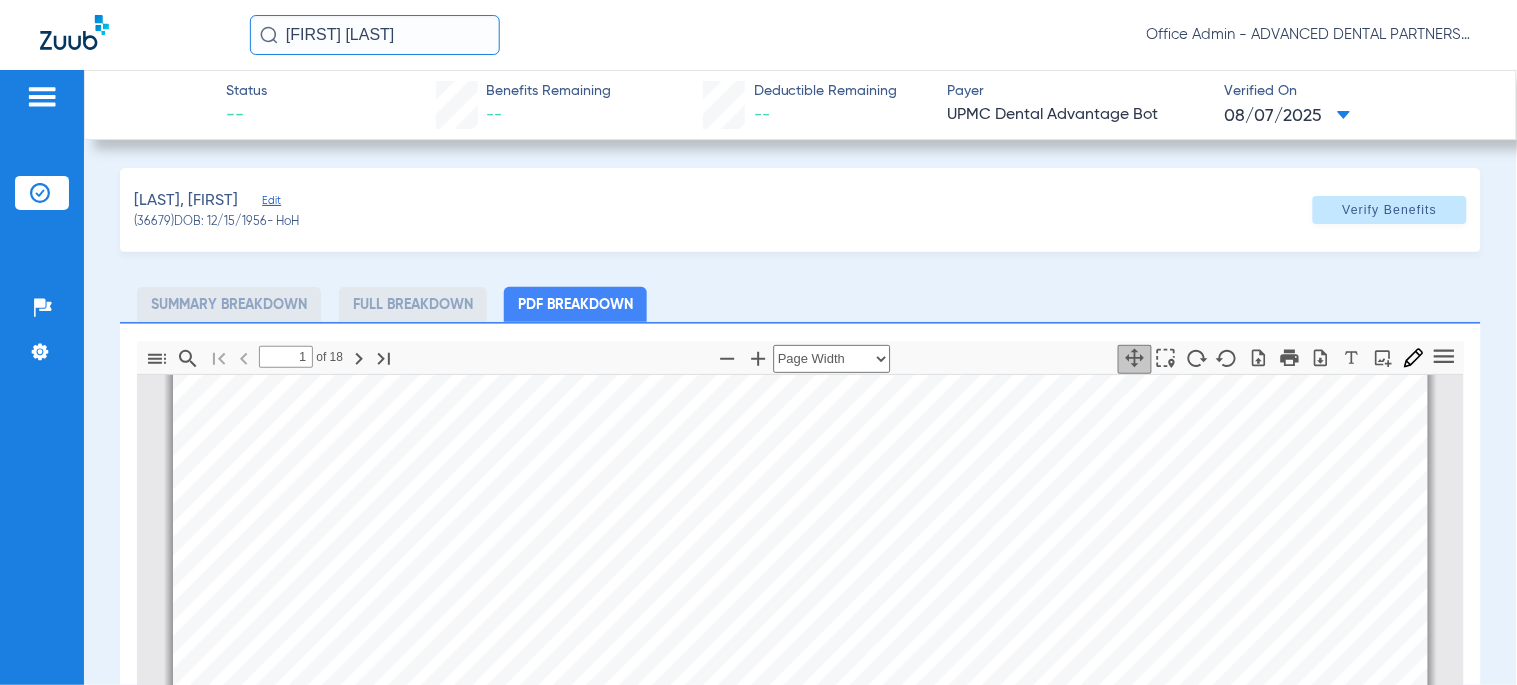 click on "[FIRST] [LAST]" 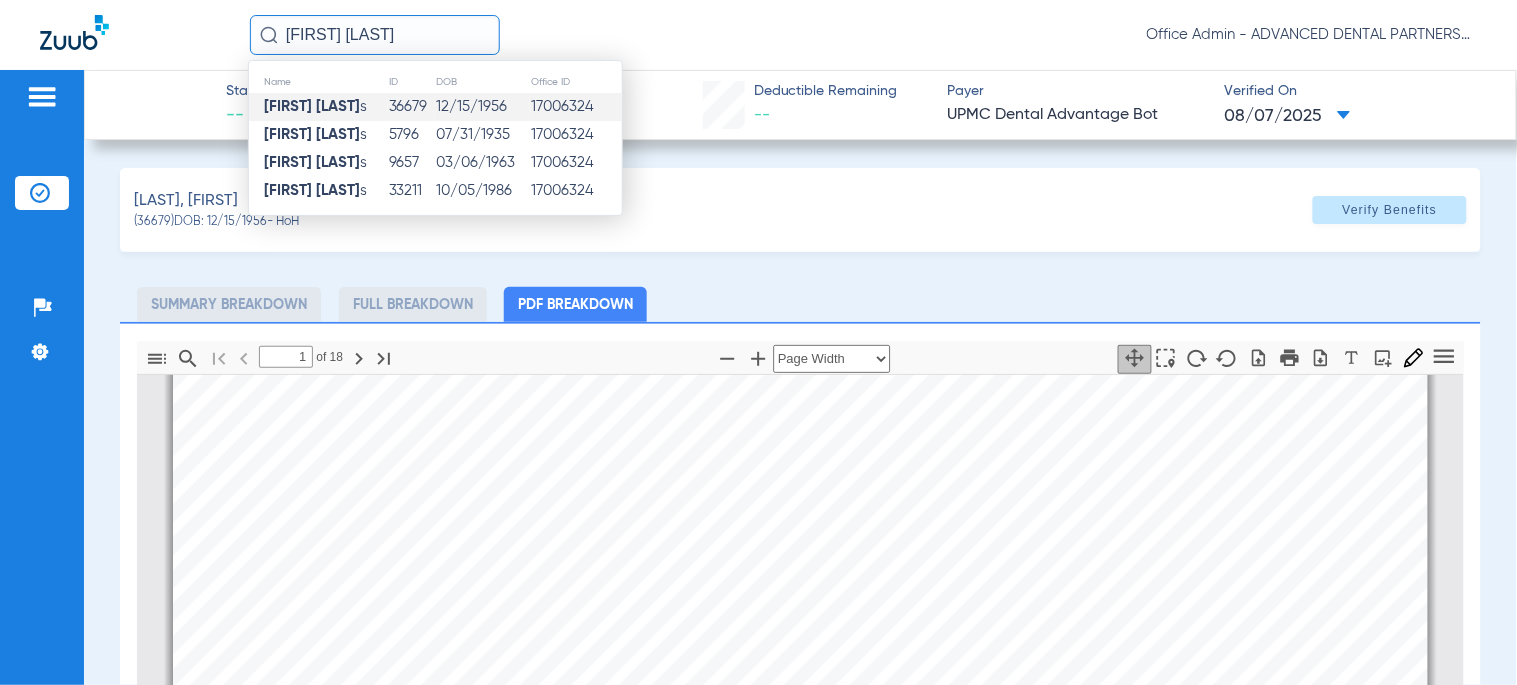 click on "[FIRST] [LAST]" 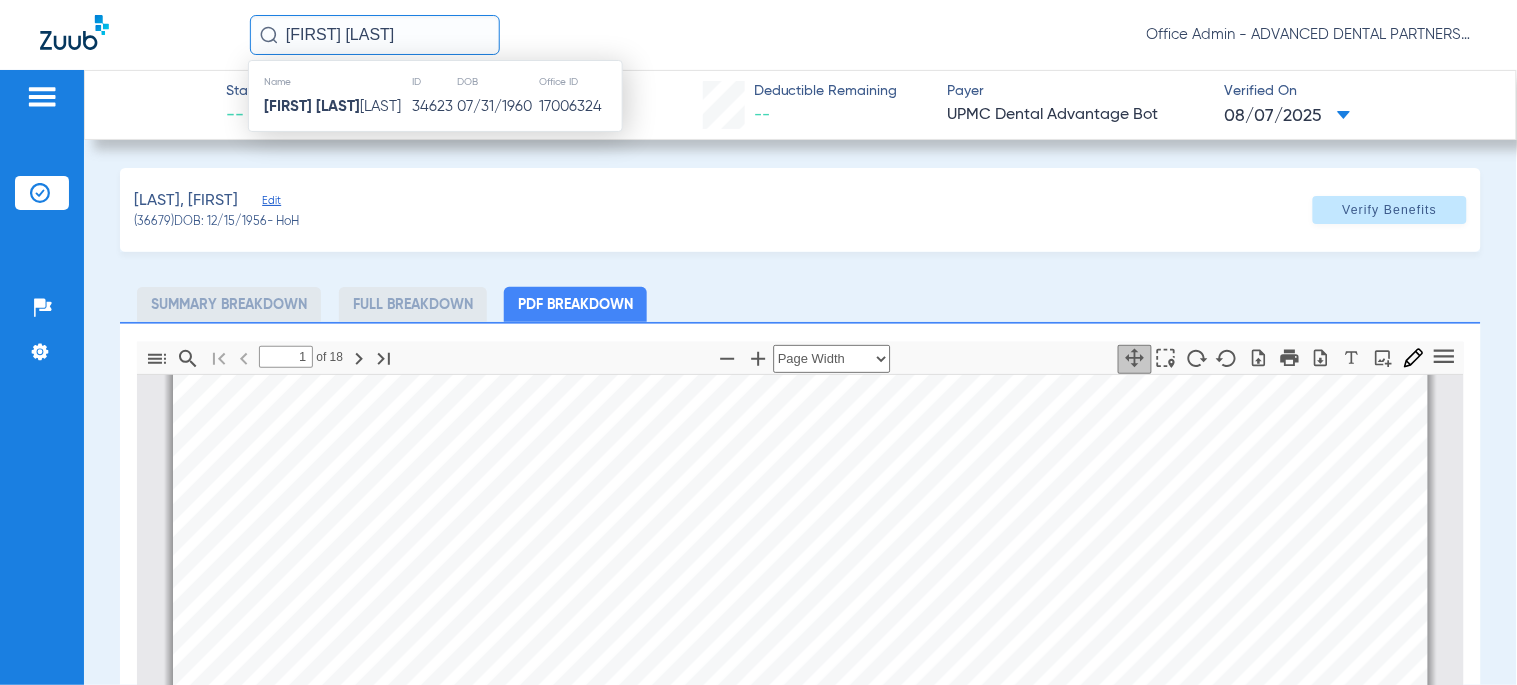 type on "[FIRST] [LAST]" 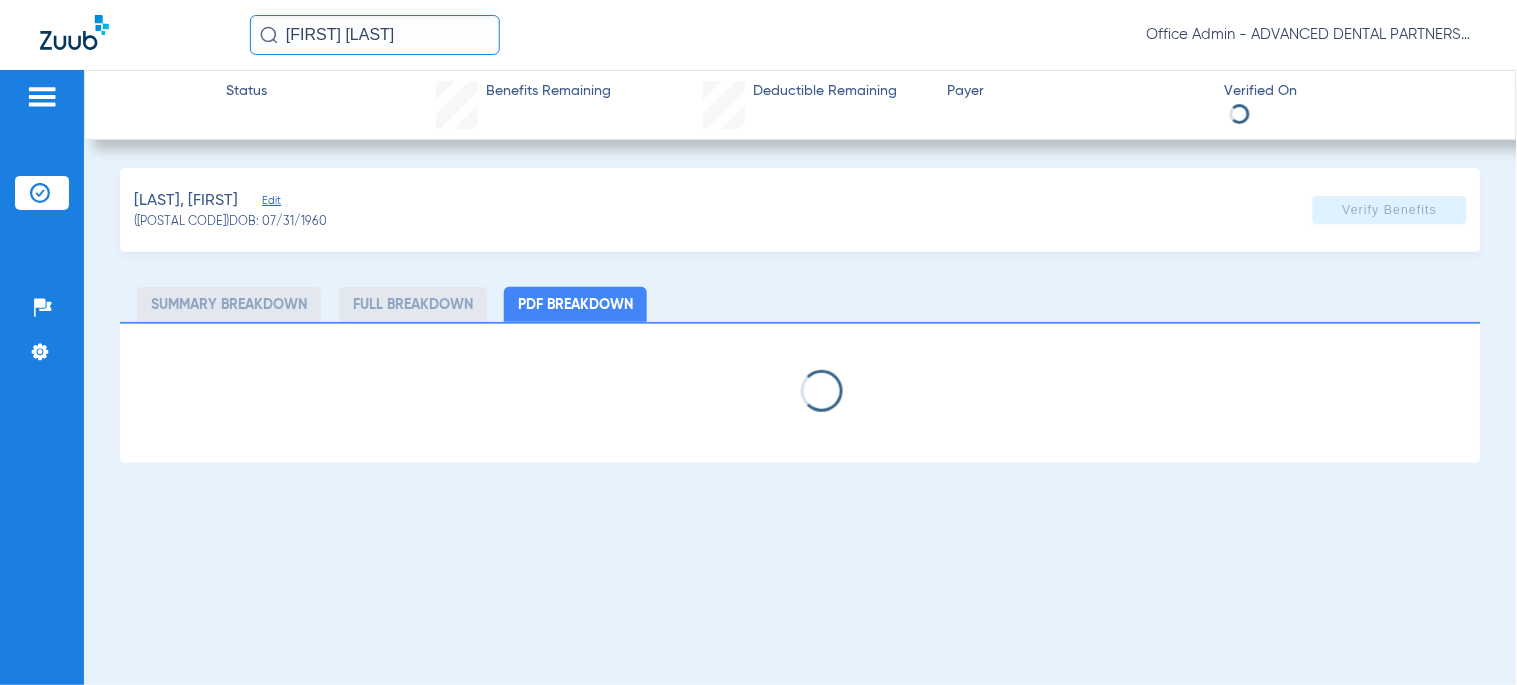 select on "page-width" 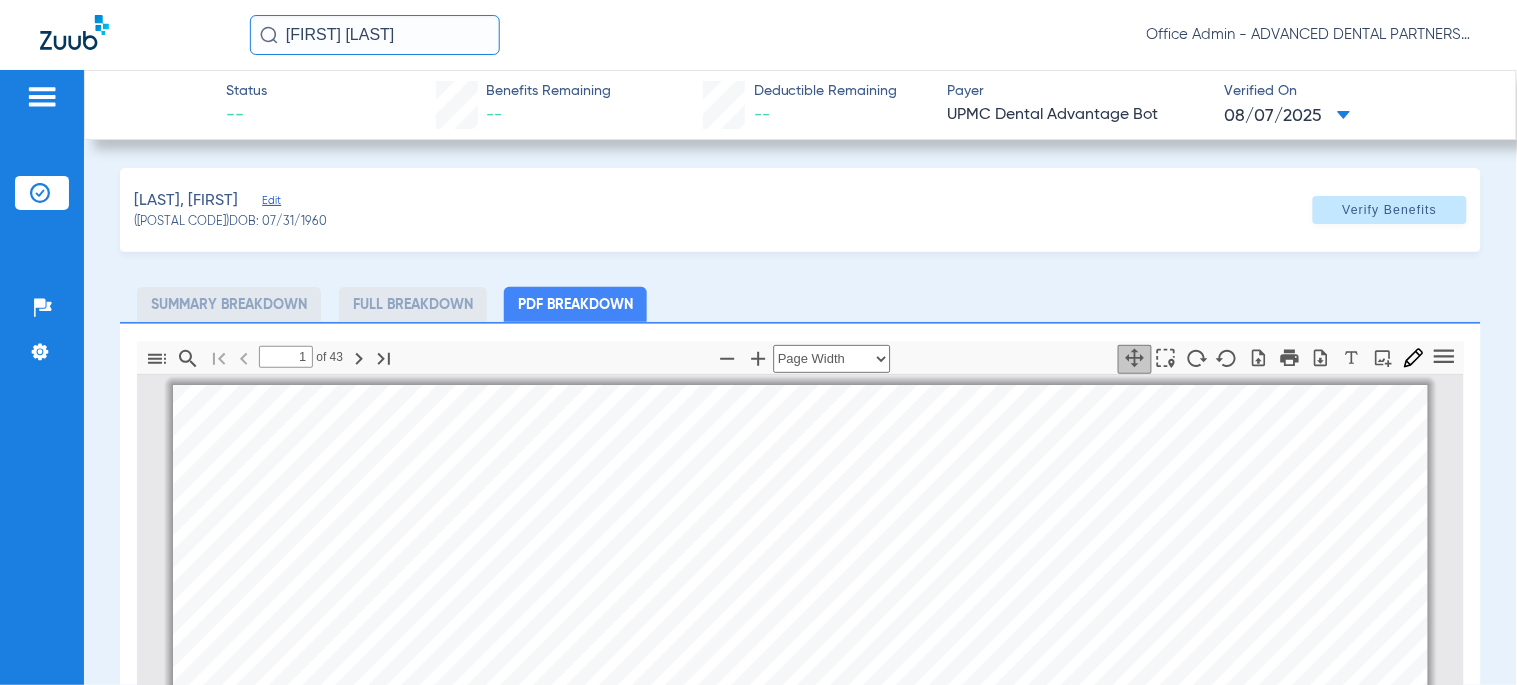 scroll, scrollTop: 10, scrollLeft: 0, axis: vertical 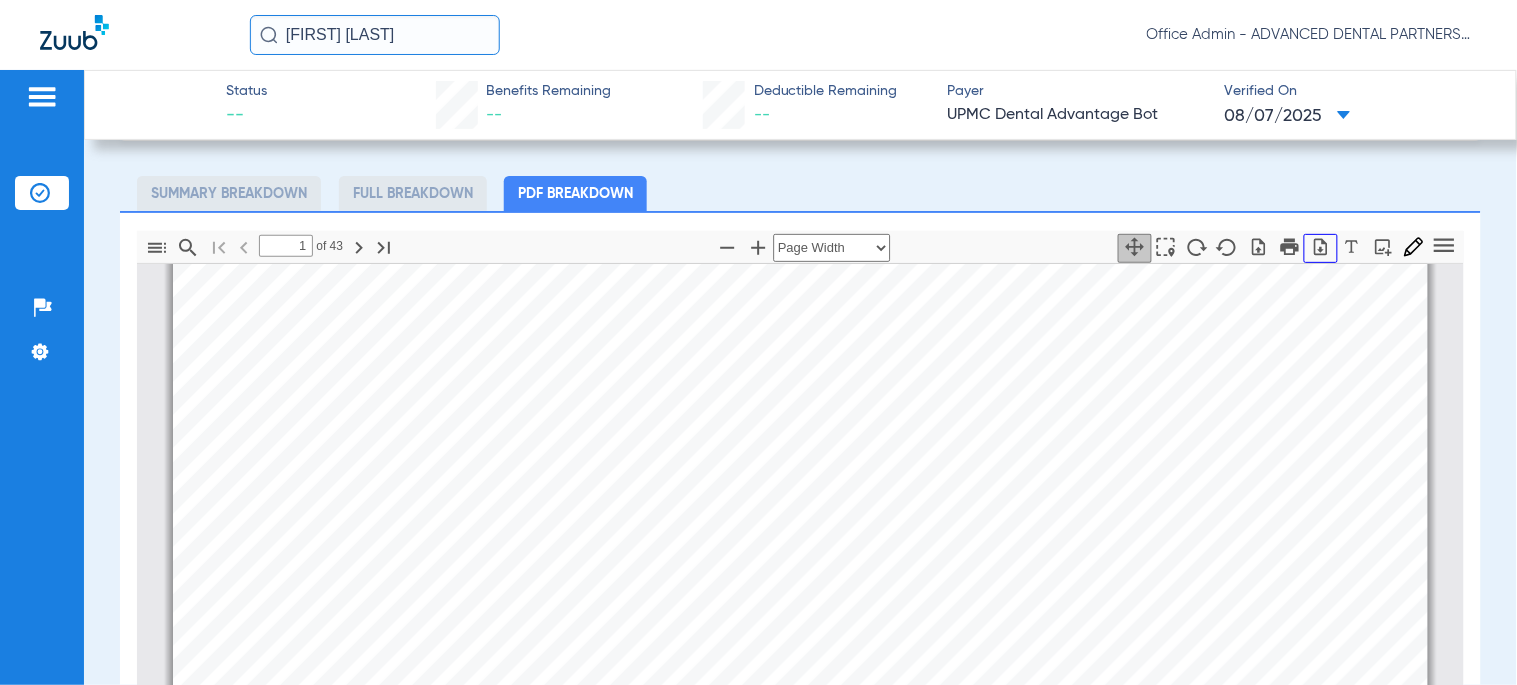 click 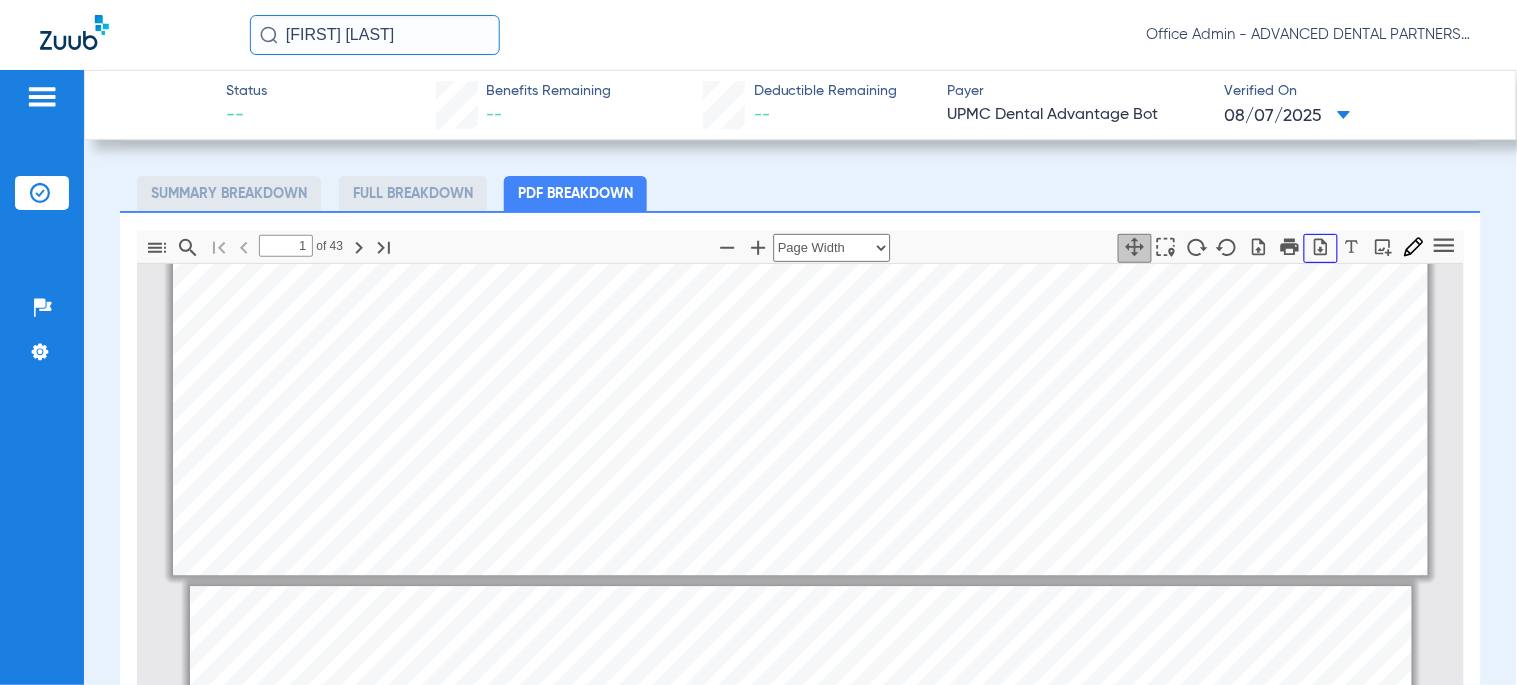 type on "2" 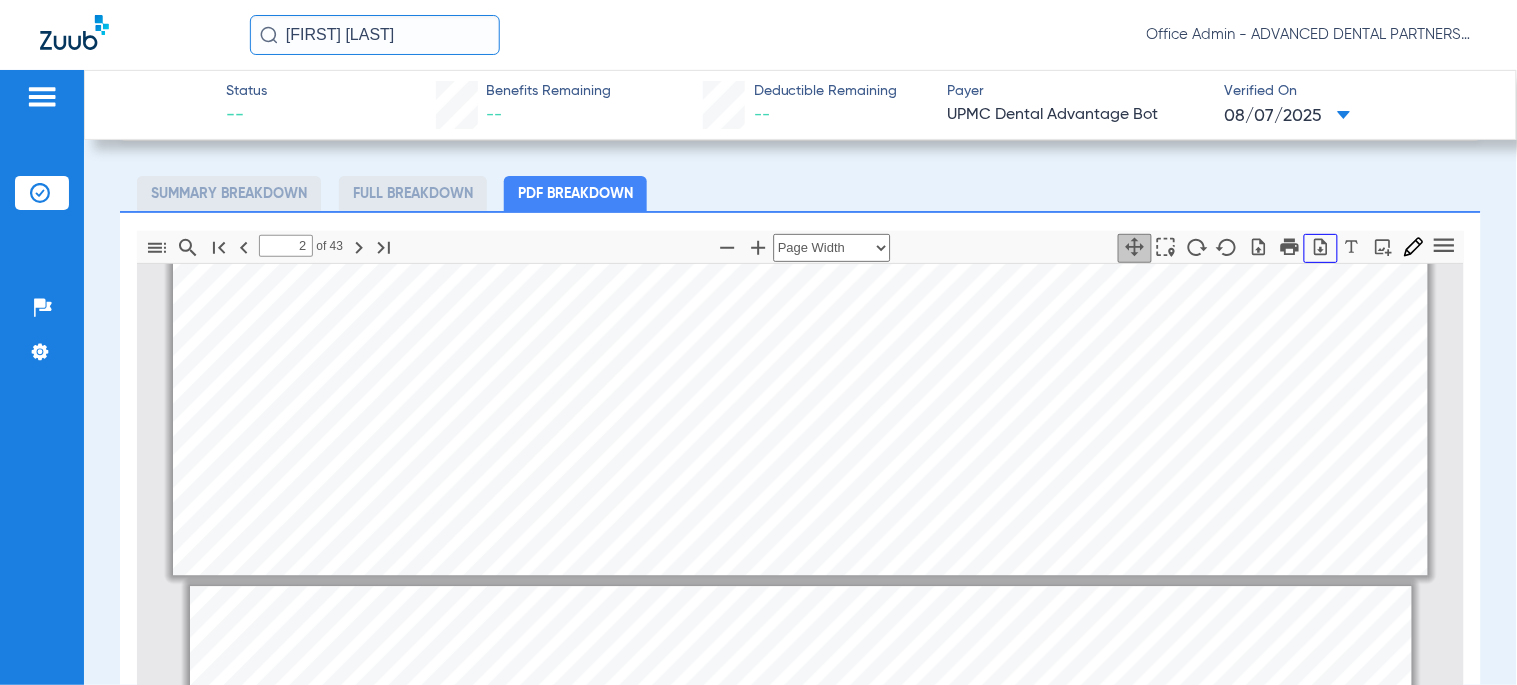 scroll, scrollTop: 1565, scrollLeft: 0, axis: vertical 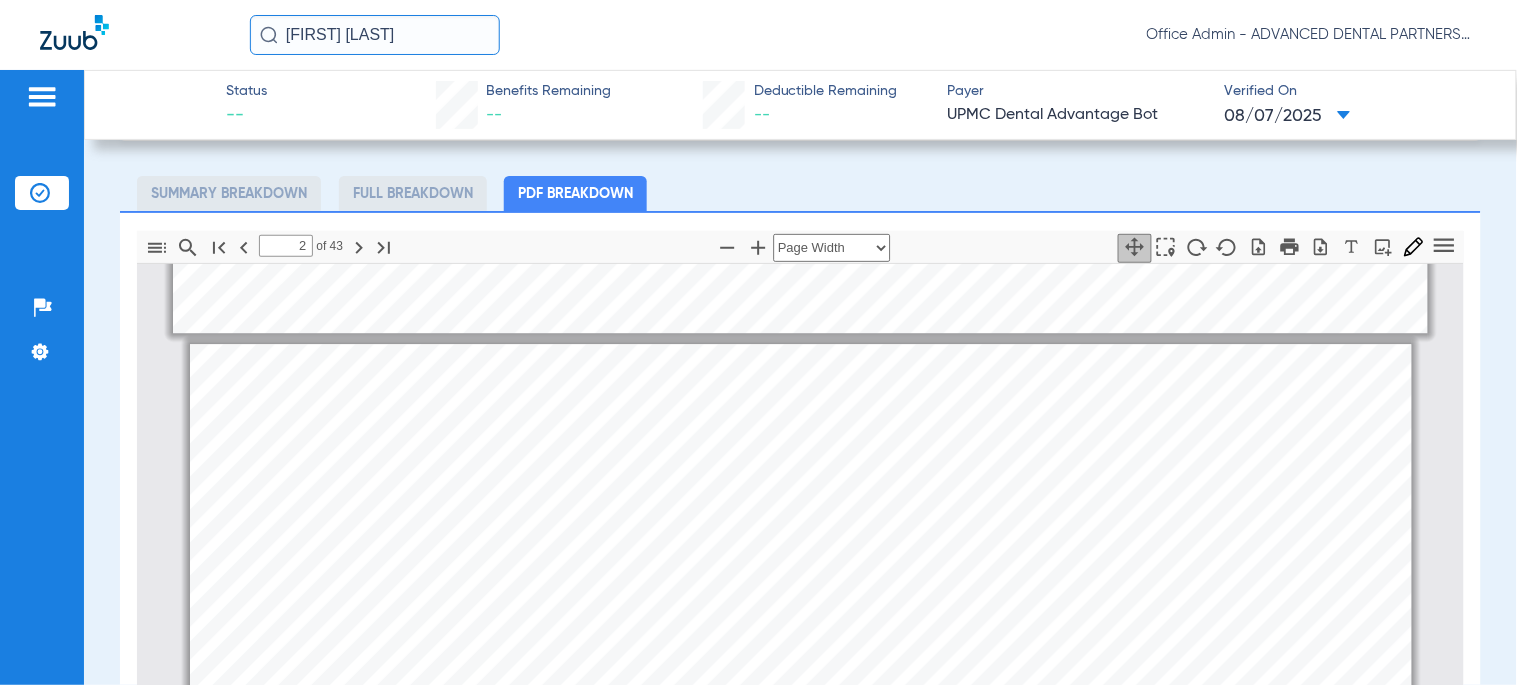 click on "[FIRST] [LAST]" 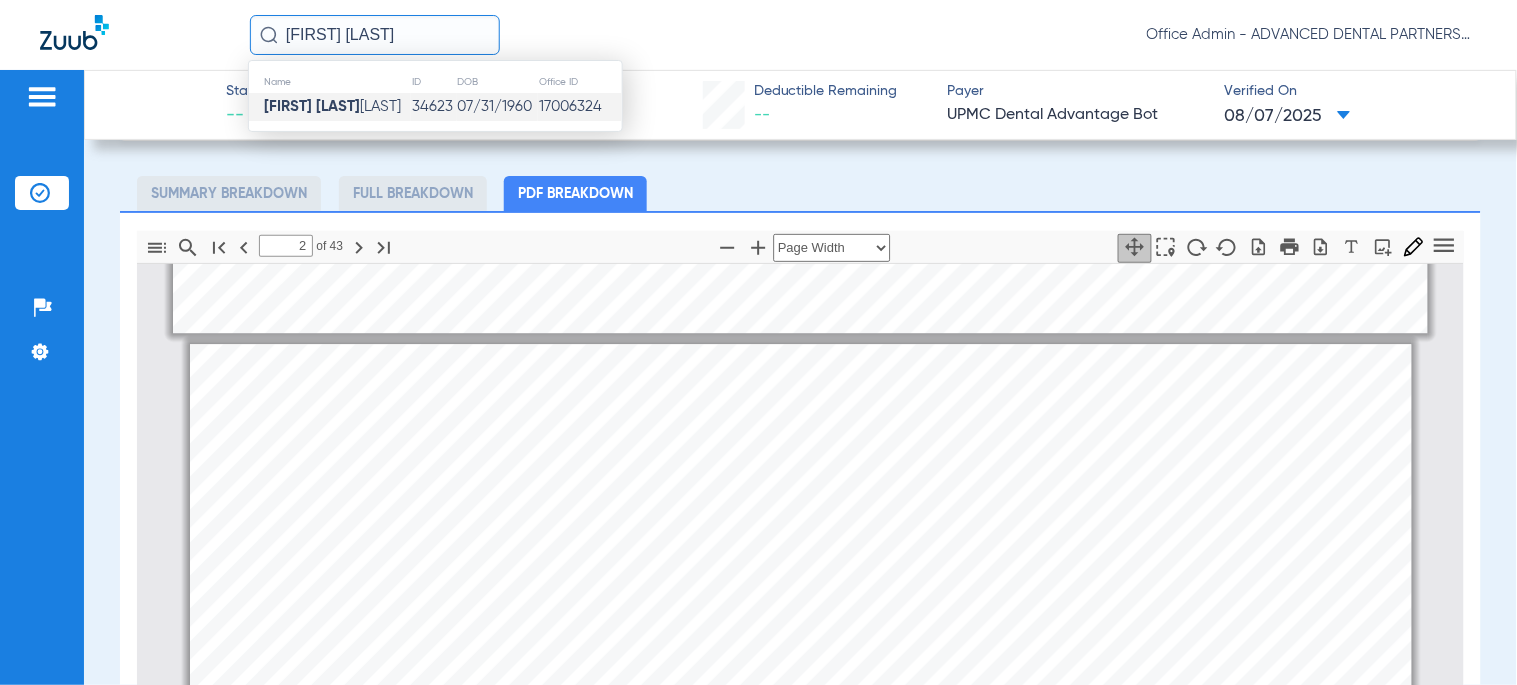 click on "[FIRST] [LAST]" 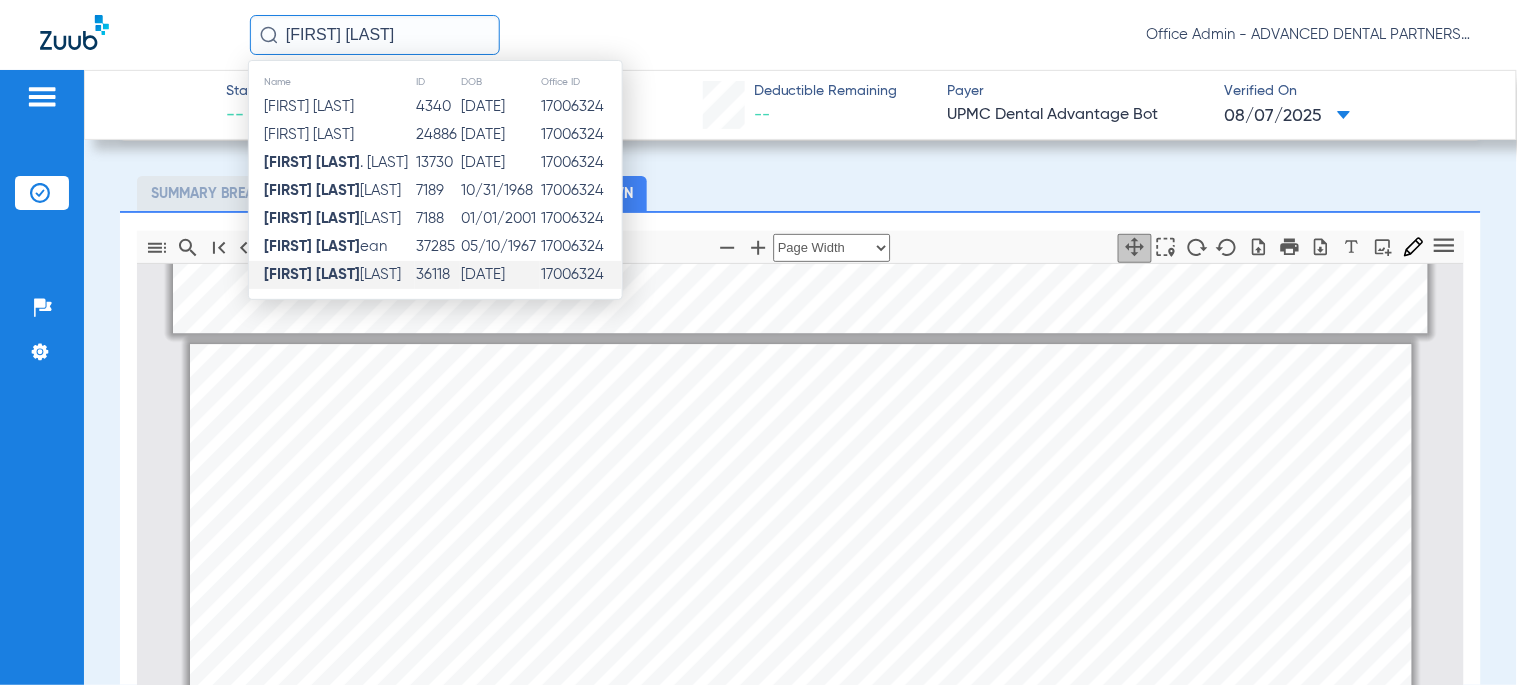 type on "[FIRST] [LAST]" 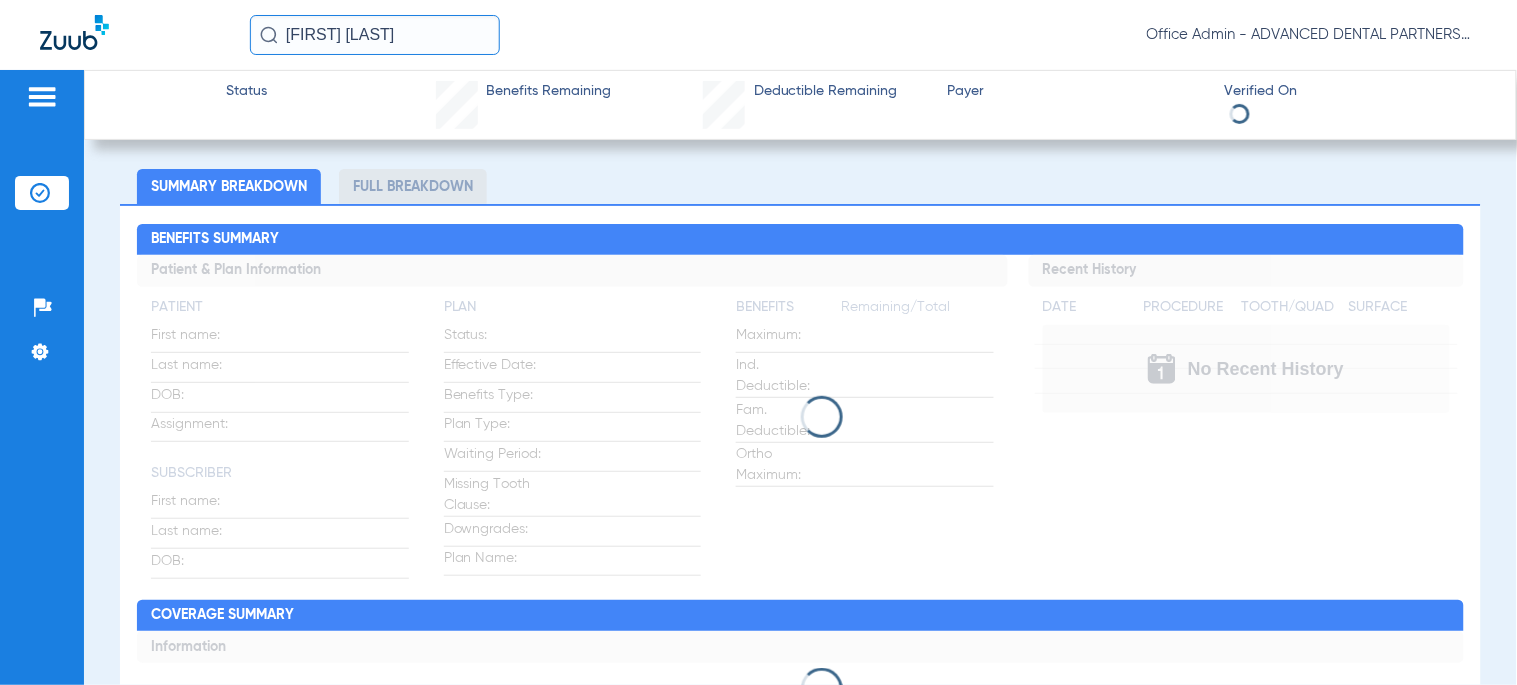 scroll, scrollTop: 0, scrollLeft: 0, axis: both 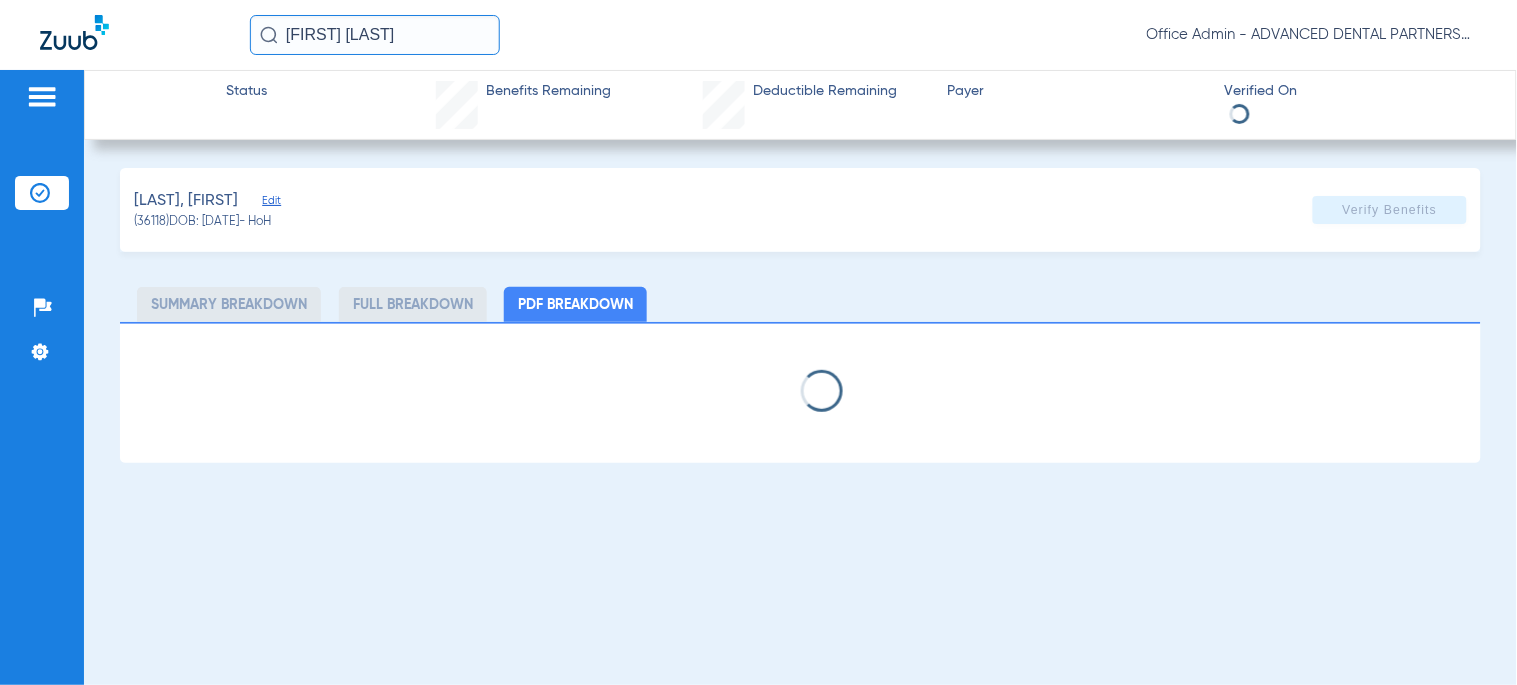 select on "page-width" 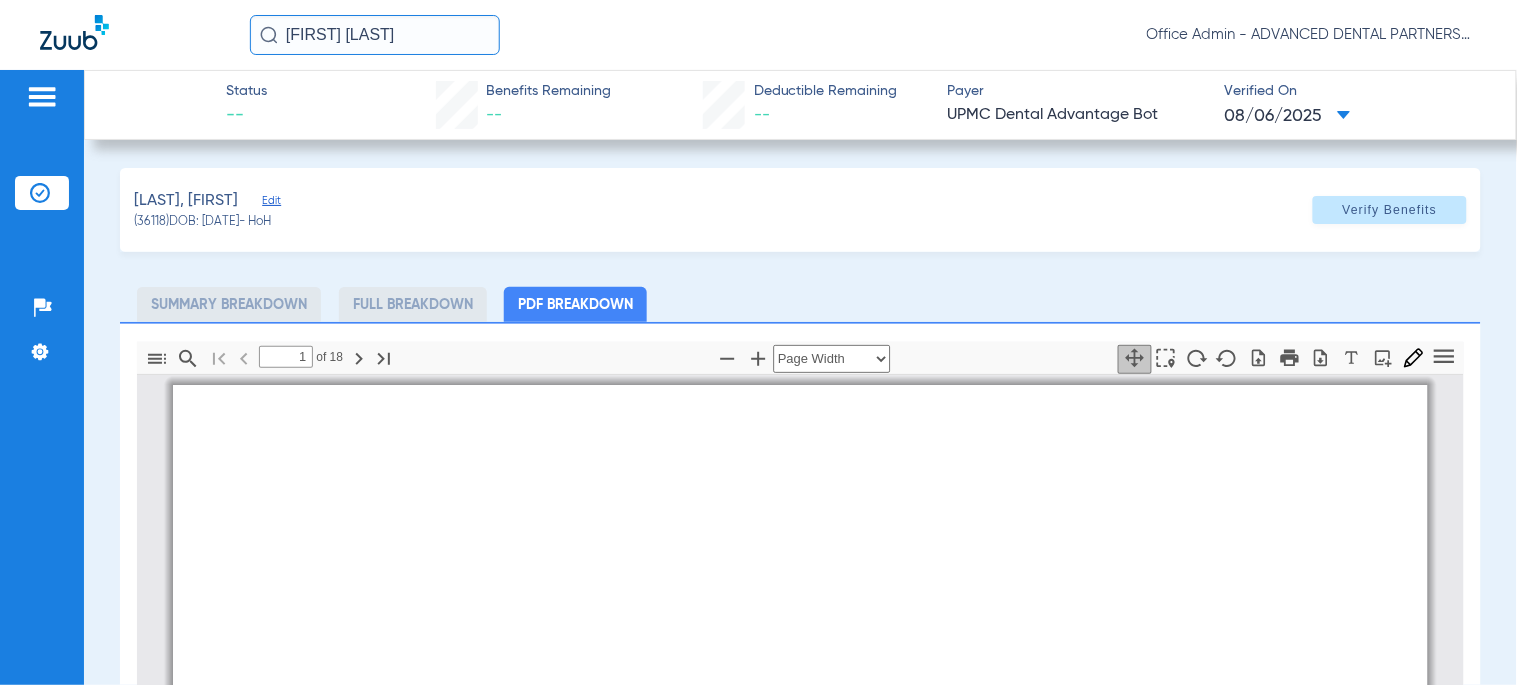 scroll, scrollTop: 10, scrollLeft: 0, axis: vertical 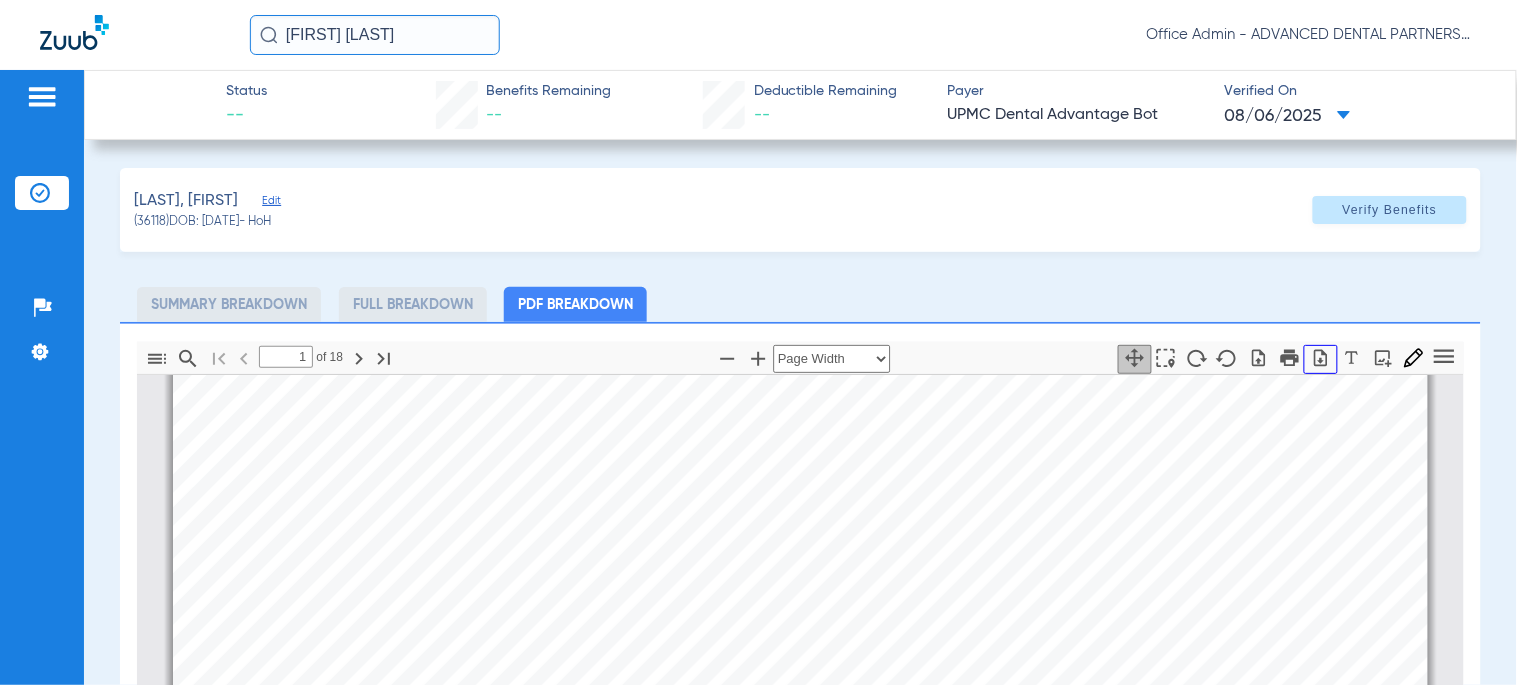click 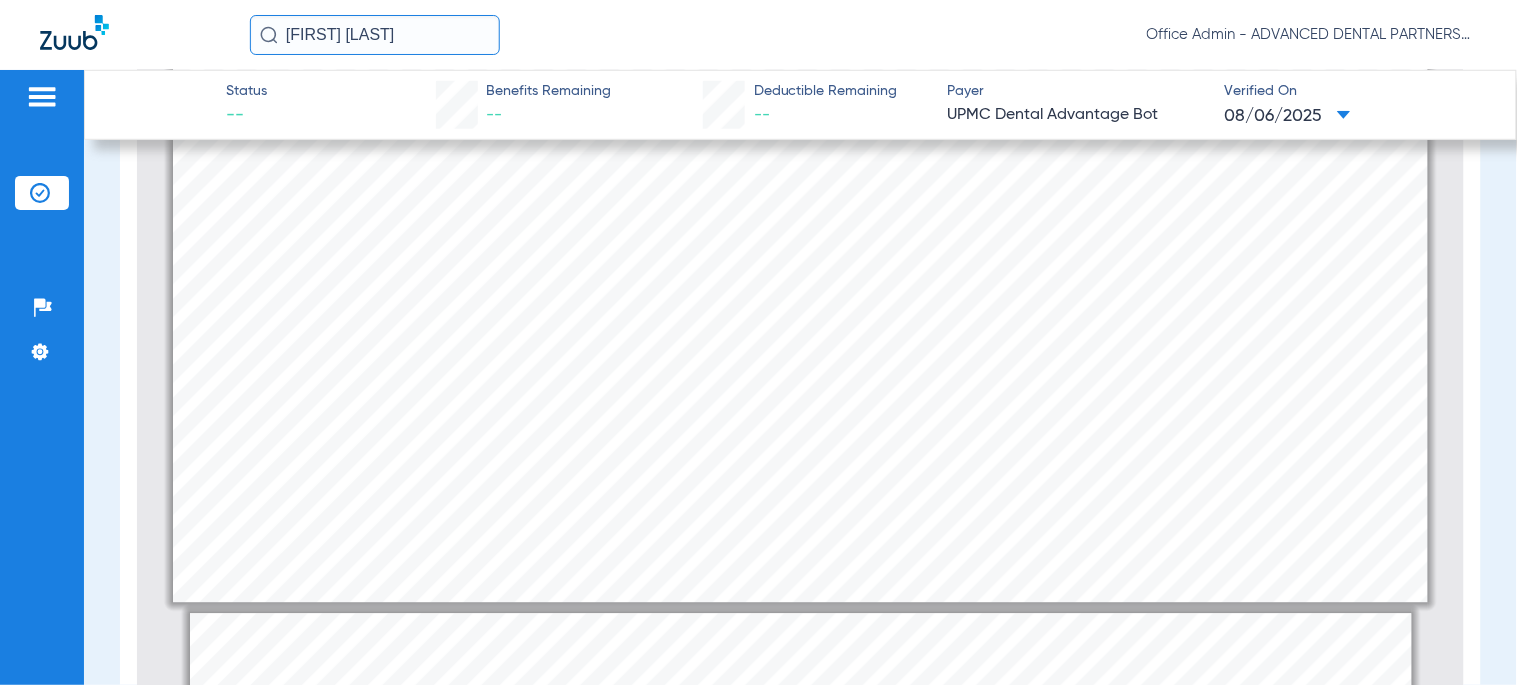 type on "2" 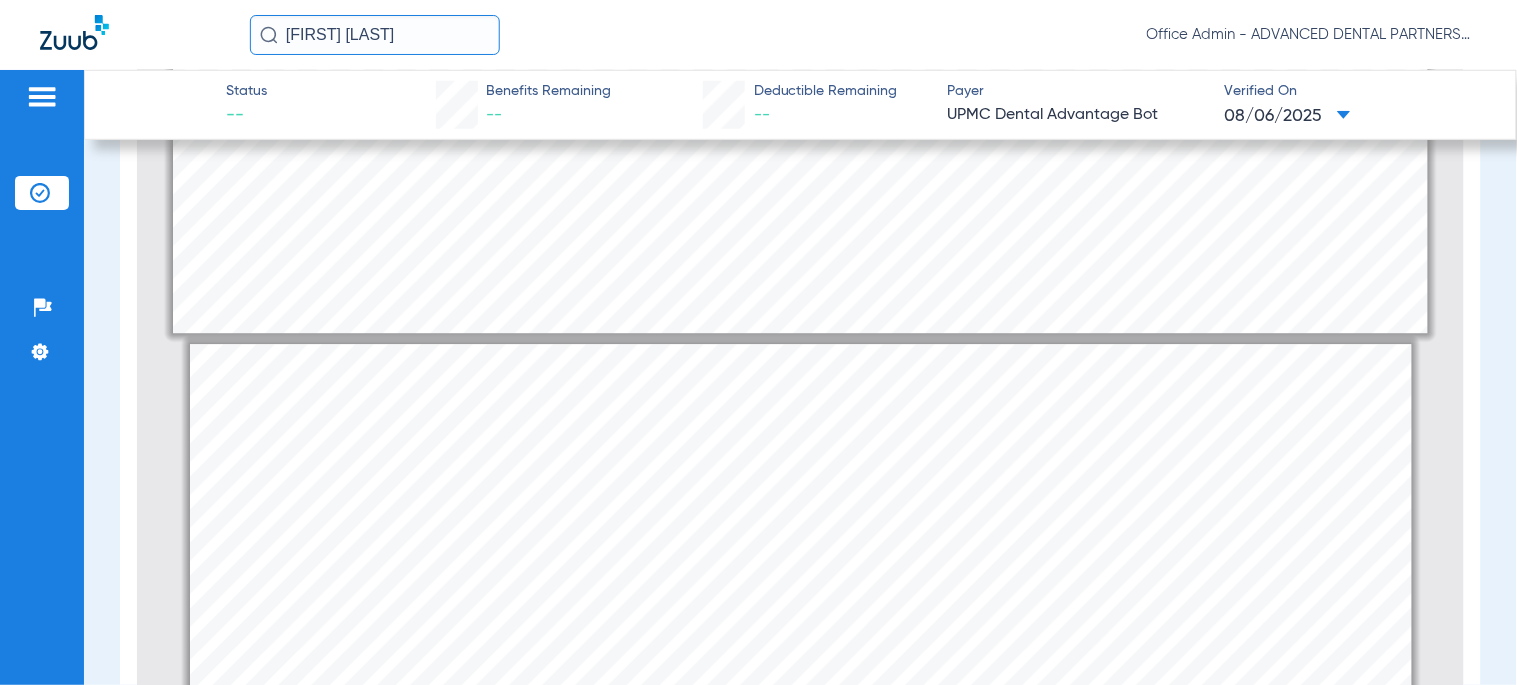 click on "[FIRST] [LAST]" 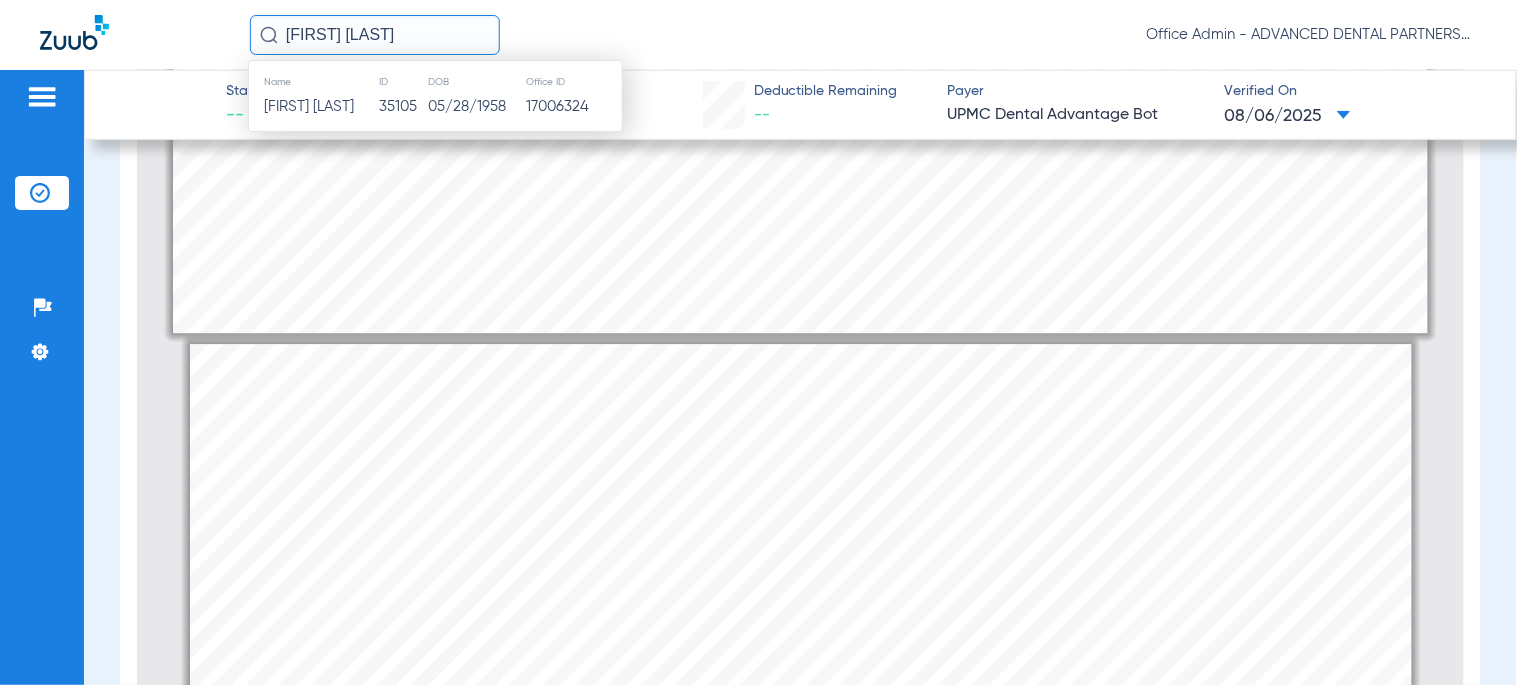 type on "[FIRST] [LAST]" 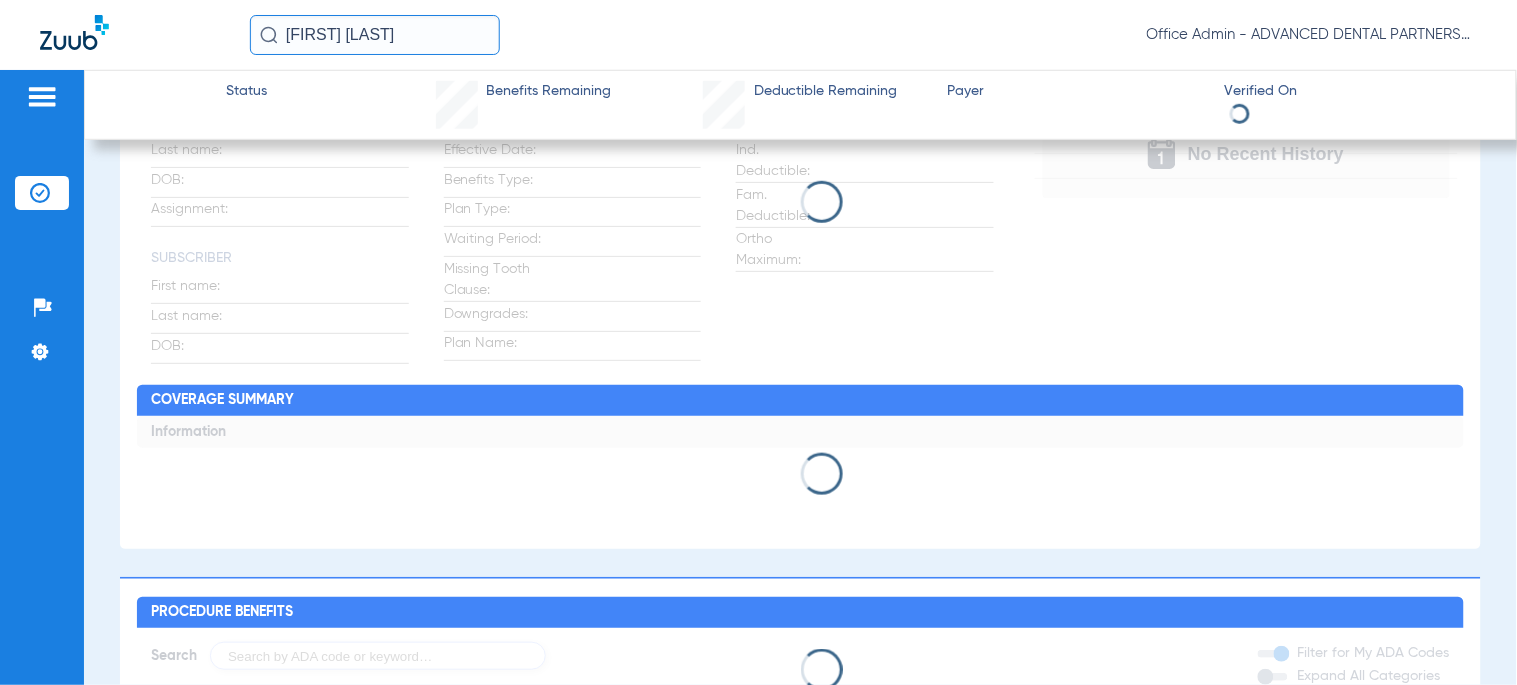 scroll, scrollTop: 0, scrollLeft: 0, axis: both 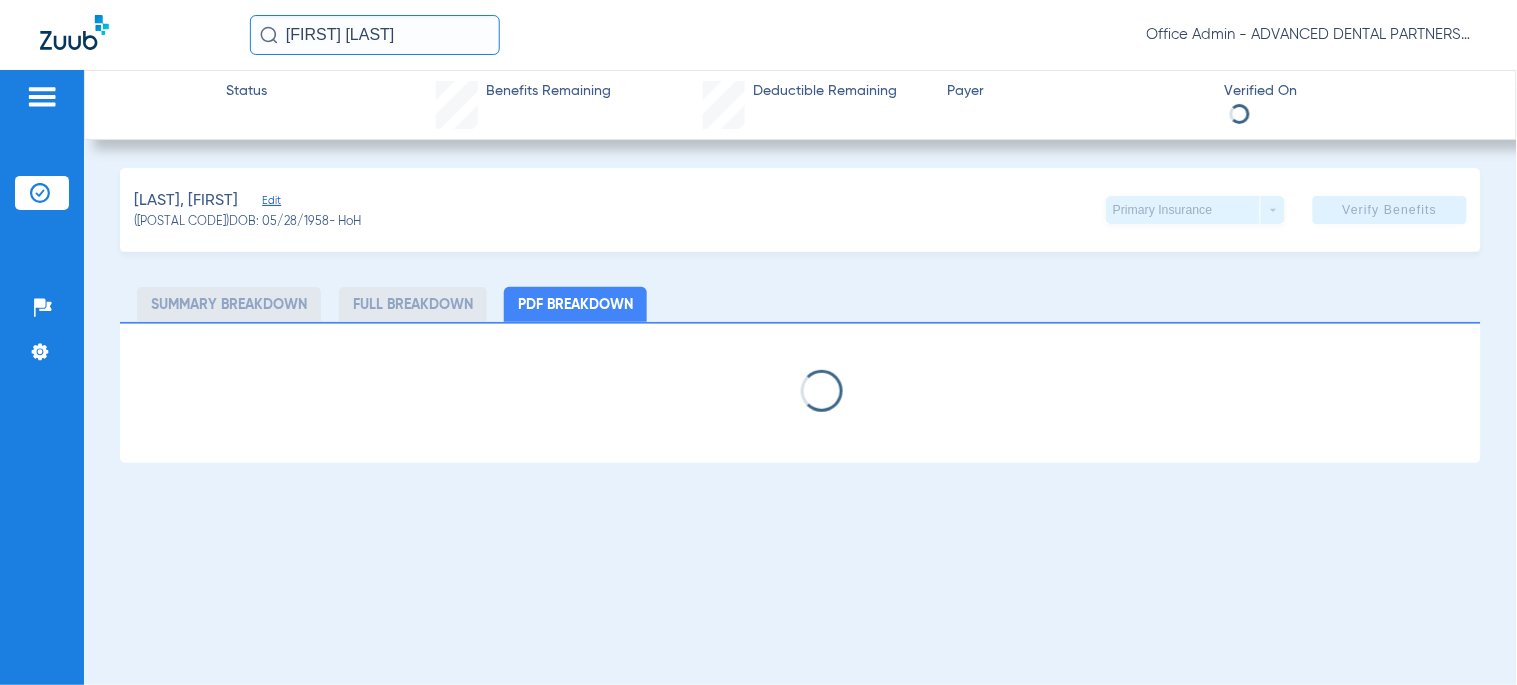 select on "page-width" 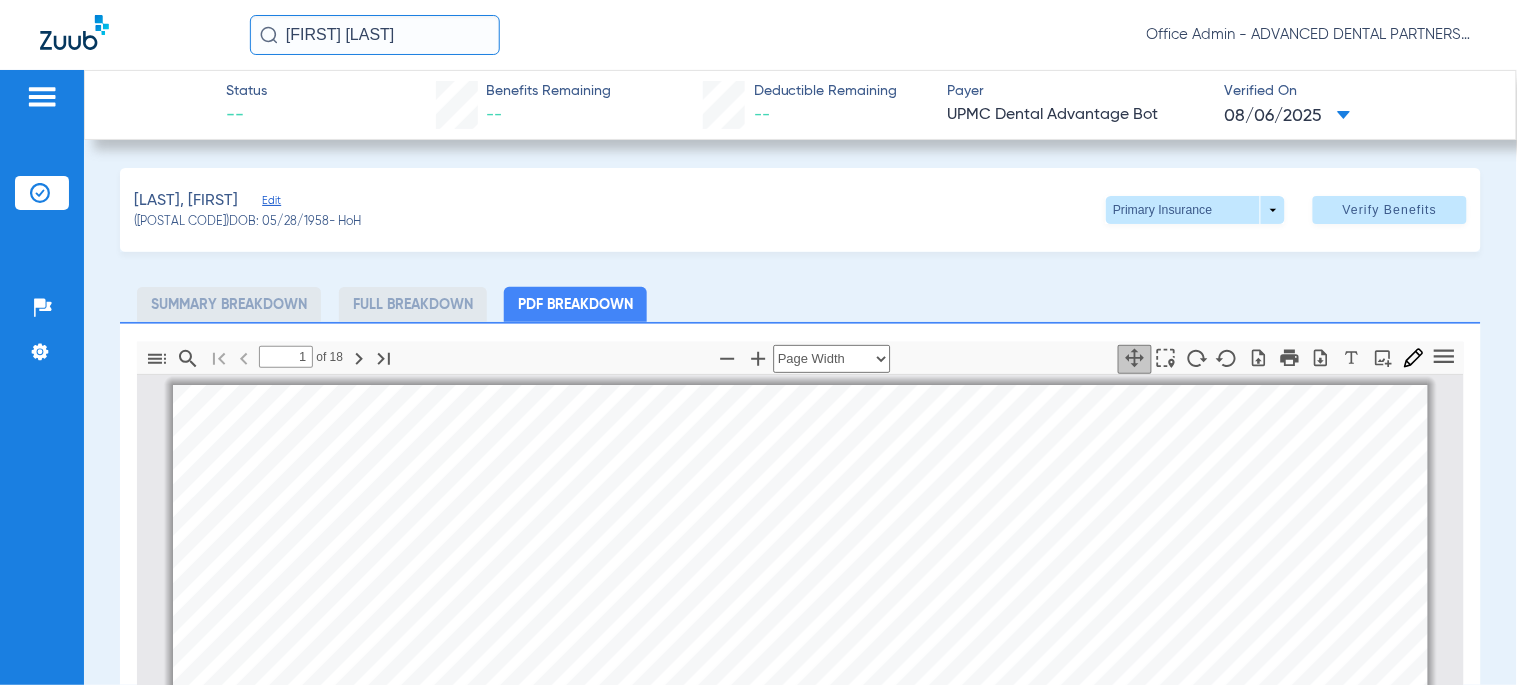 scroll, scrollTop: 10, scrollLeft: 0, axis: vertical 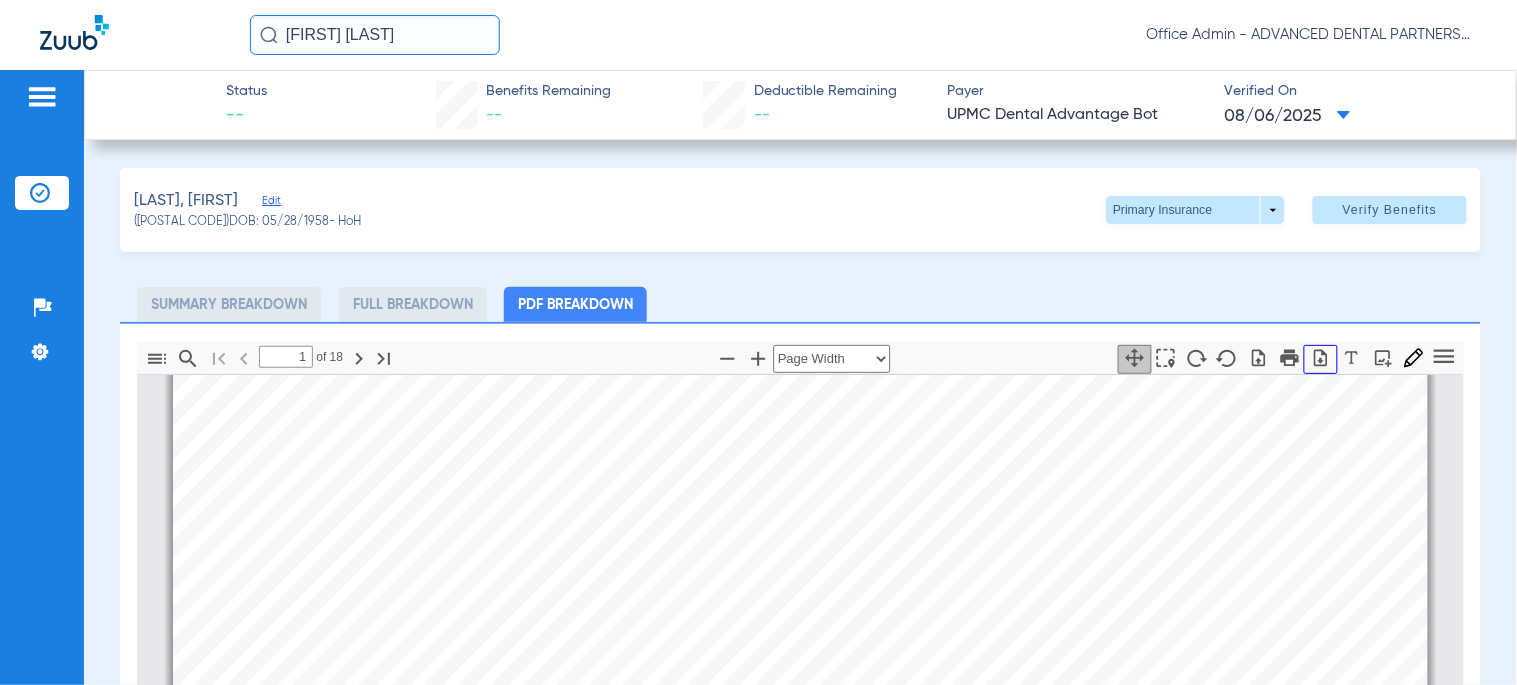 drag, startPoint x: 1311, startPoint y: 360, endPoint x: 1253, endPoint y: 353, distance: 58.420887 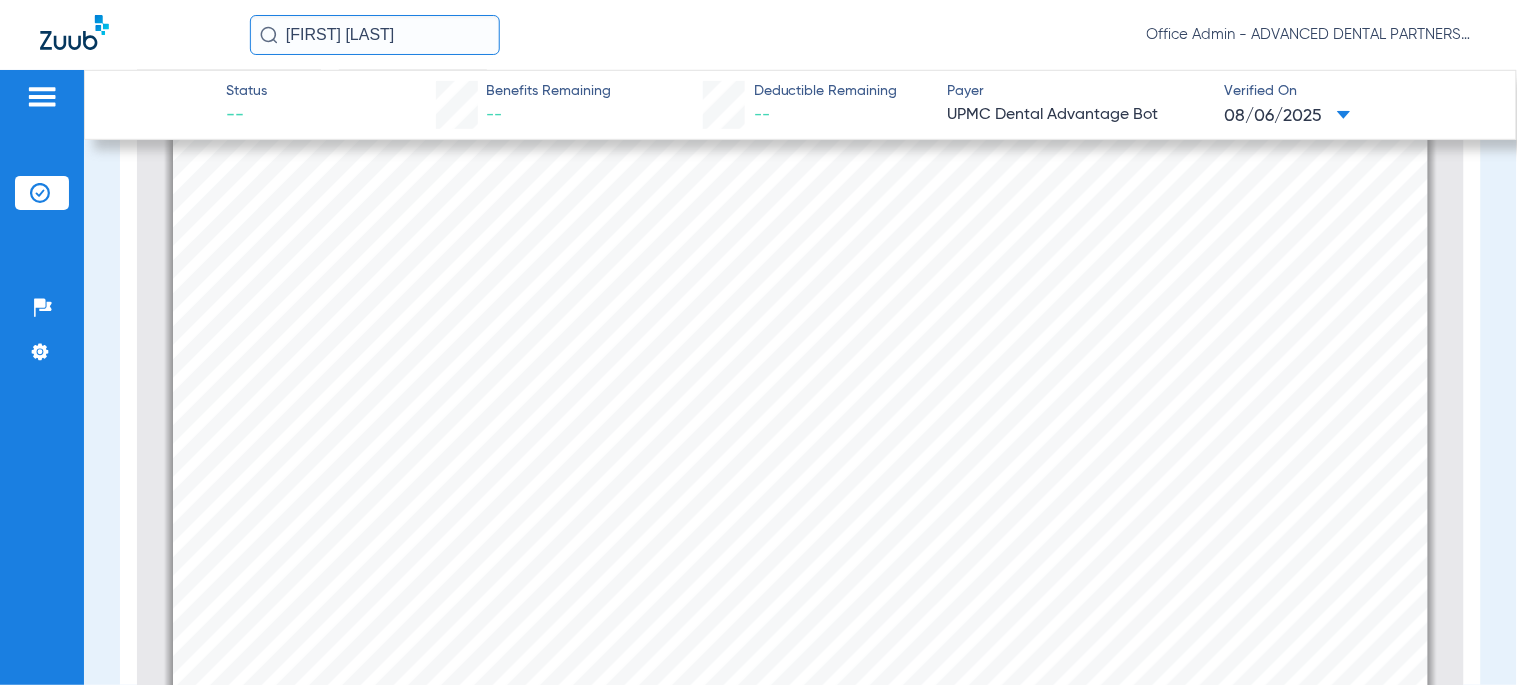 scroll, scrollTop: 357, scrollLeft: 0, axis: vertical 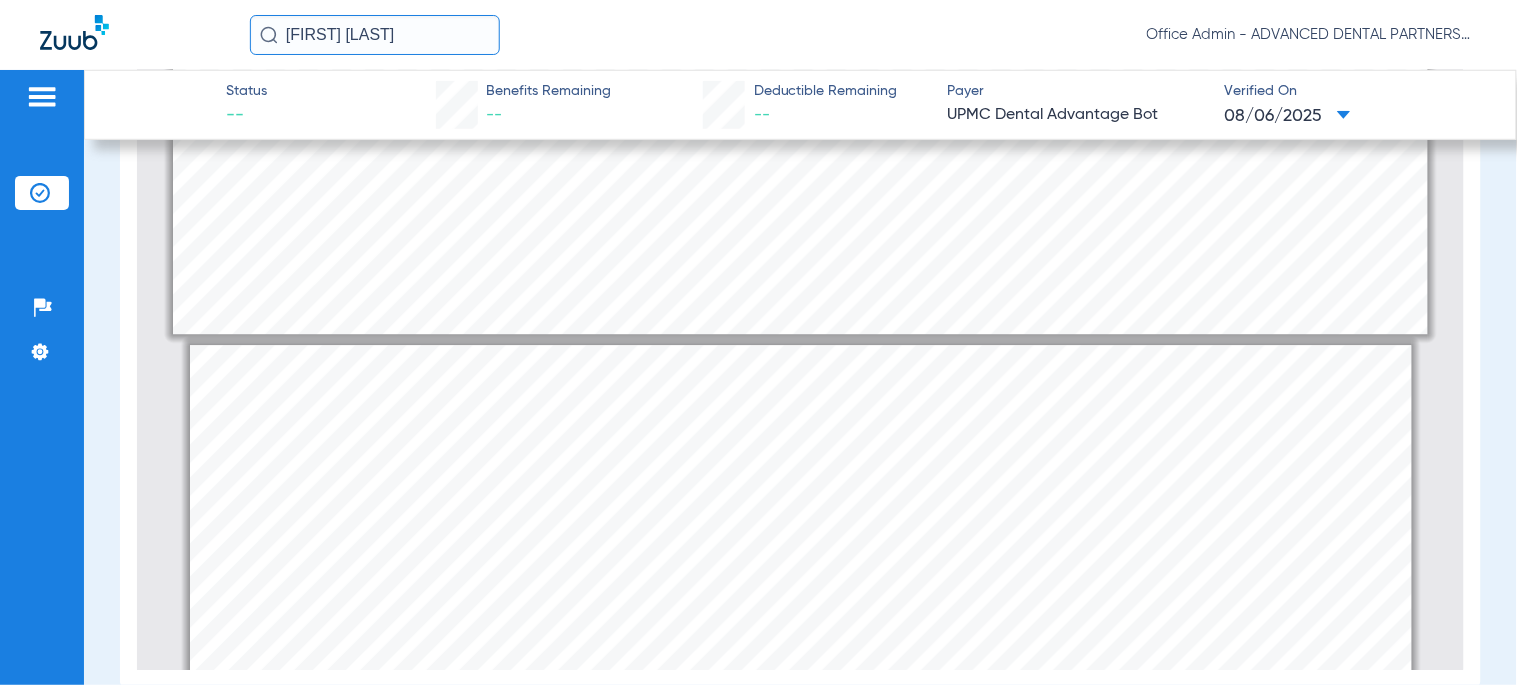 type on "2" 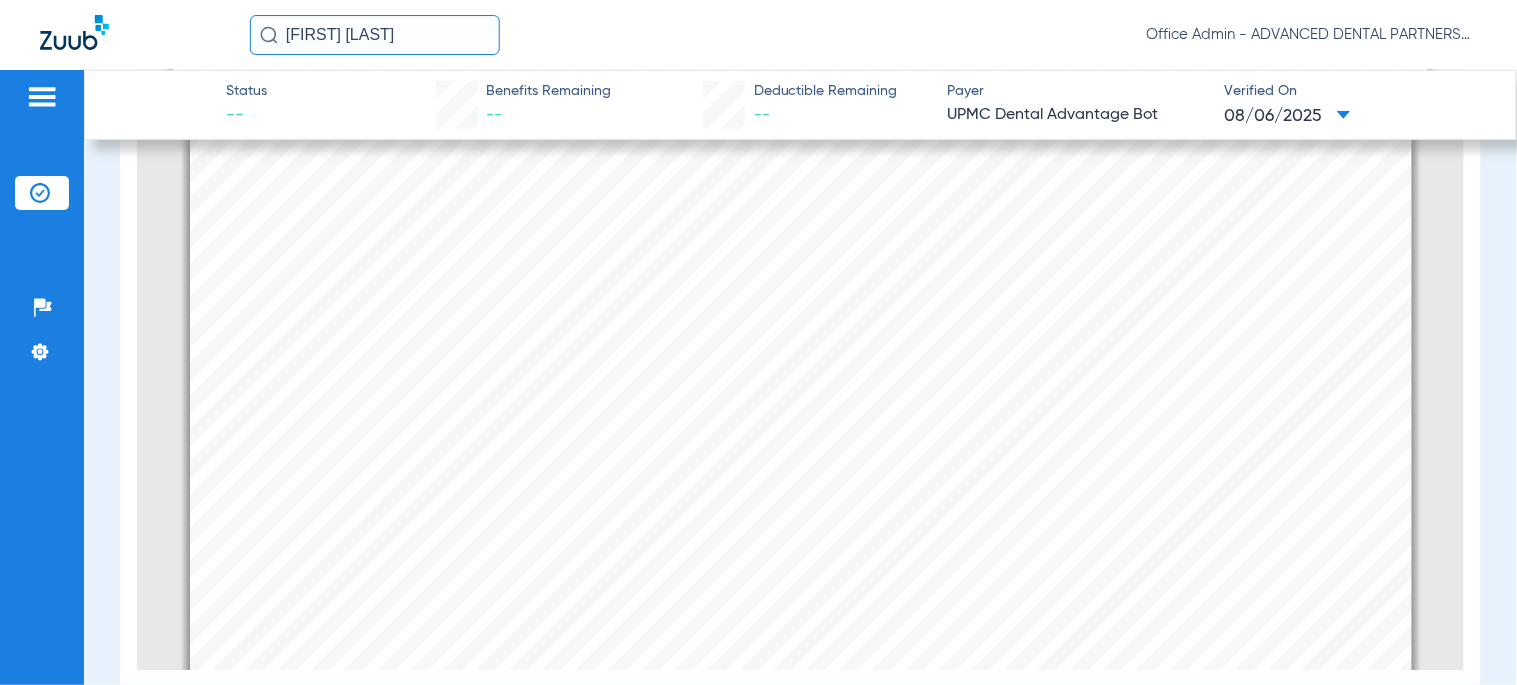 click on "[FIRST] [LAST]" 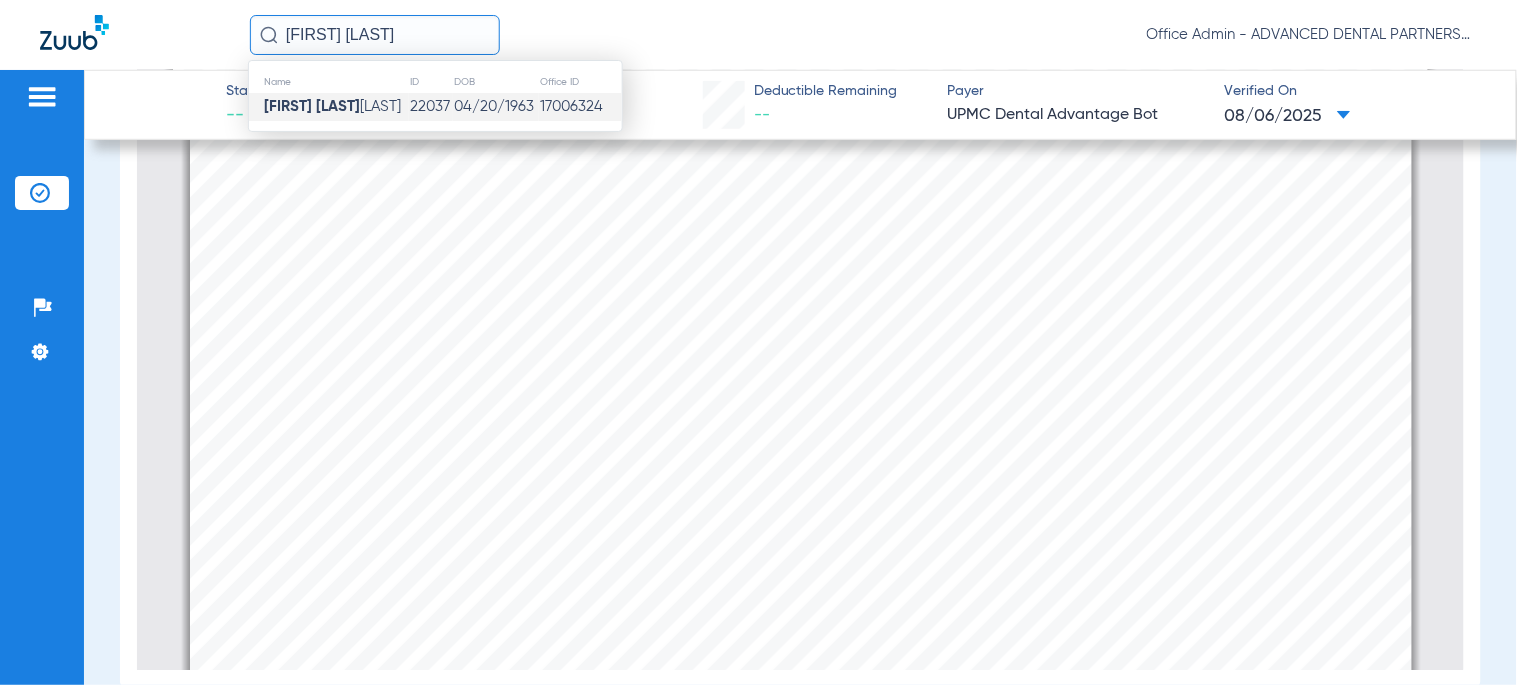 type on "[FIRST] [LAST]" 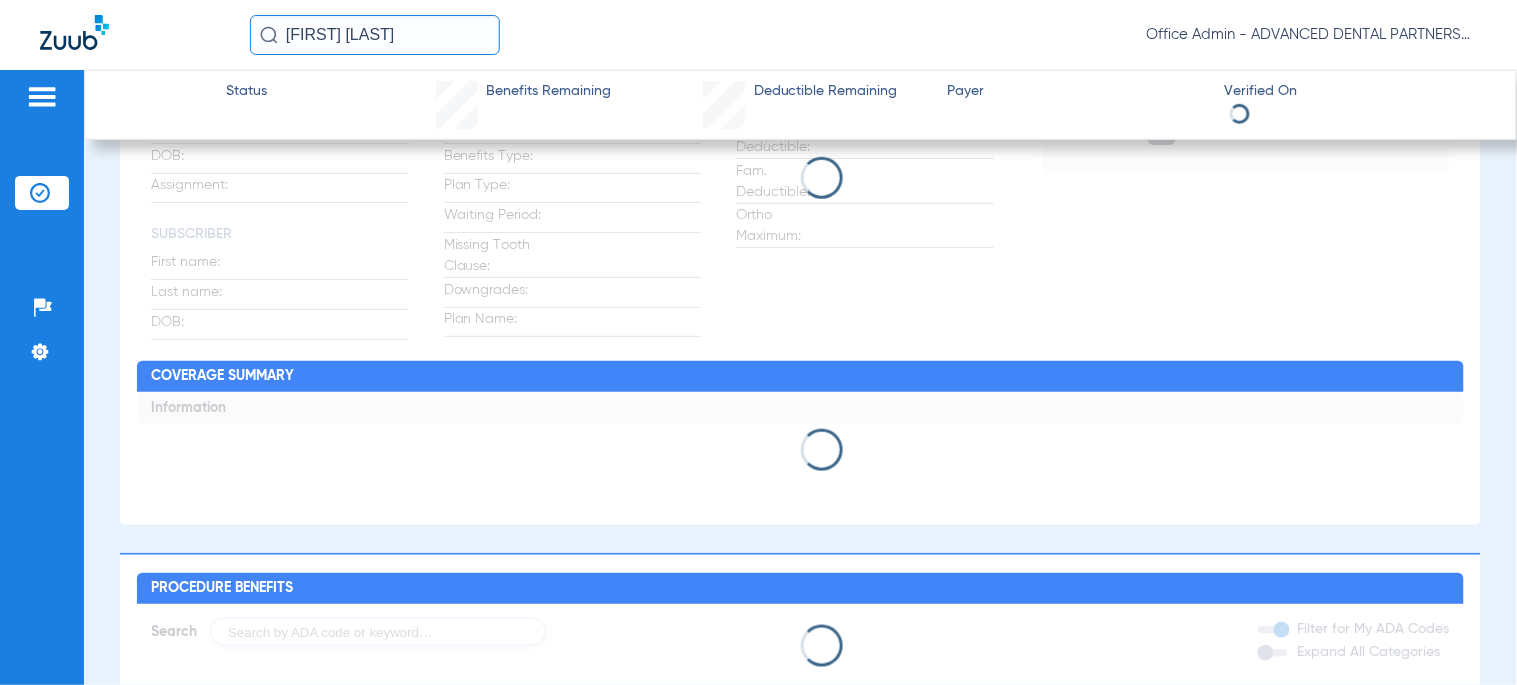 scroll, scrollTop: 0, scrollLeft: 0, axis: both 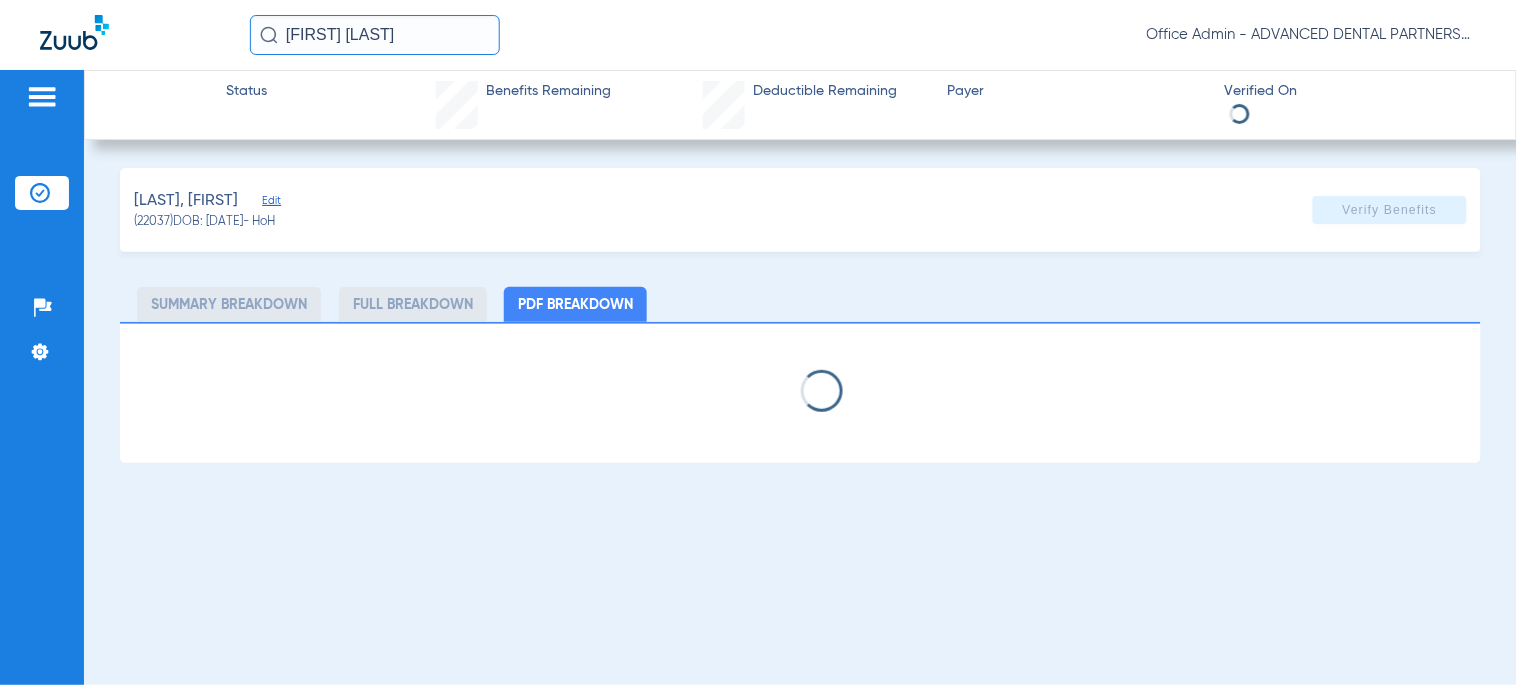 select on "page-width" 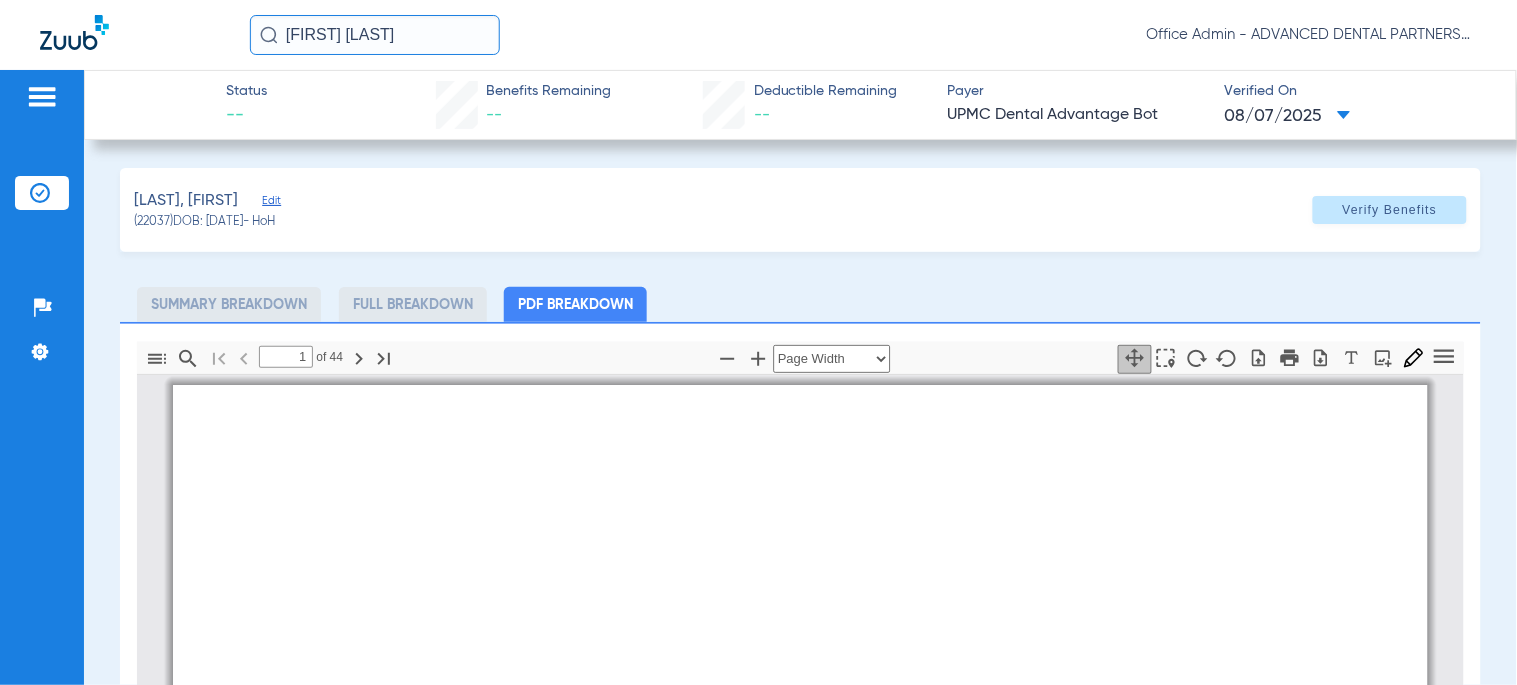scroll, scrollTop: 10, scrollLeft: 0, axis: vertical 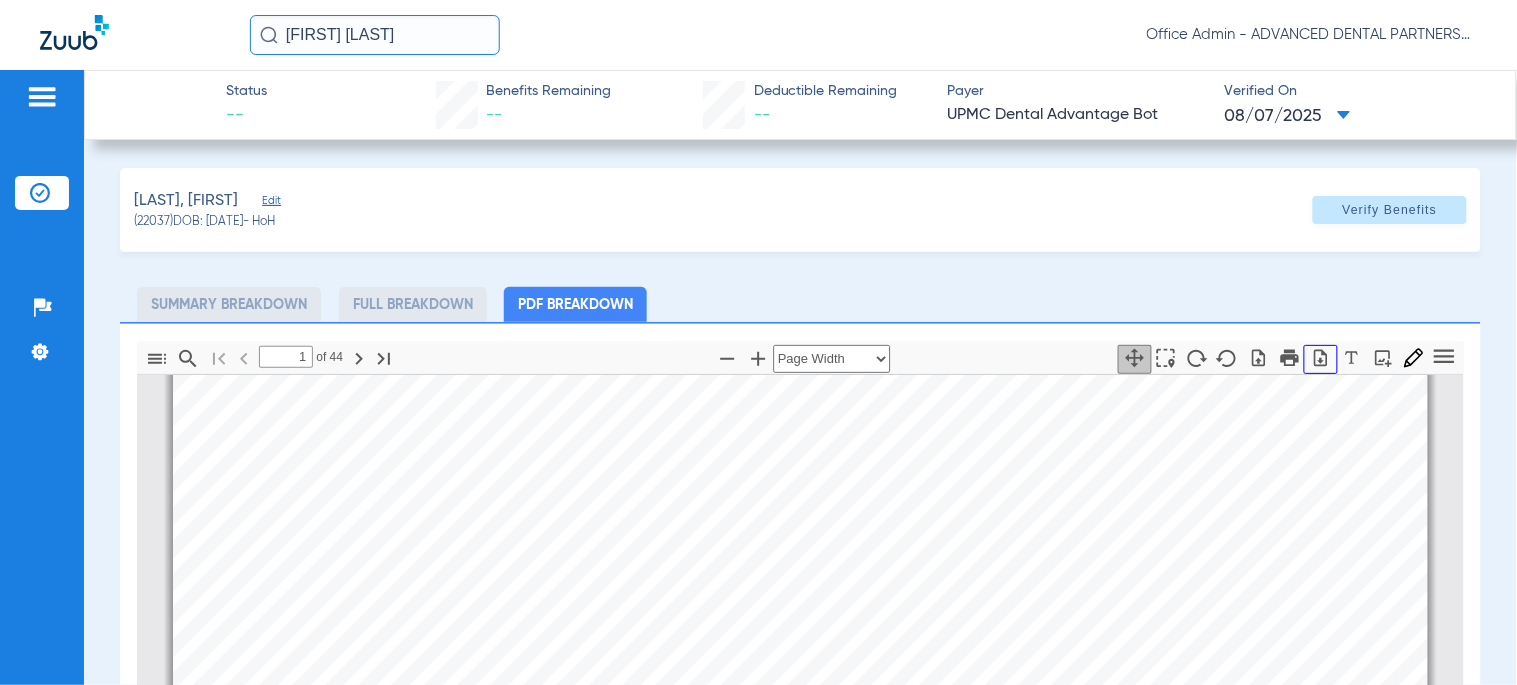 click 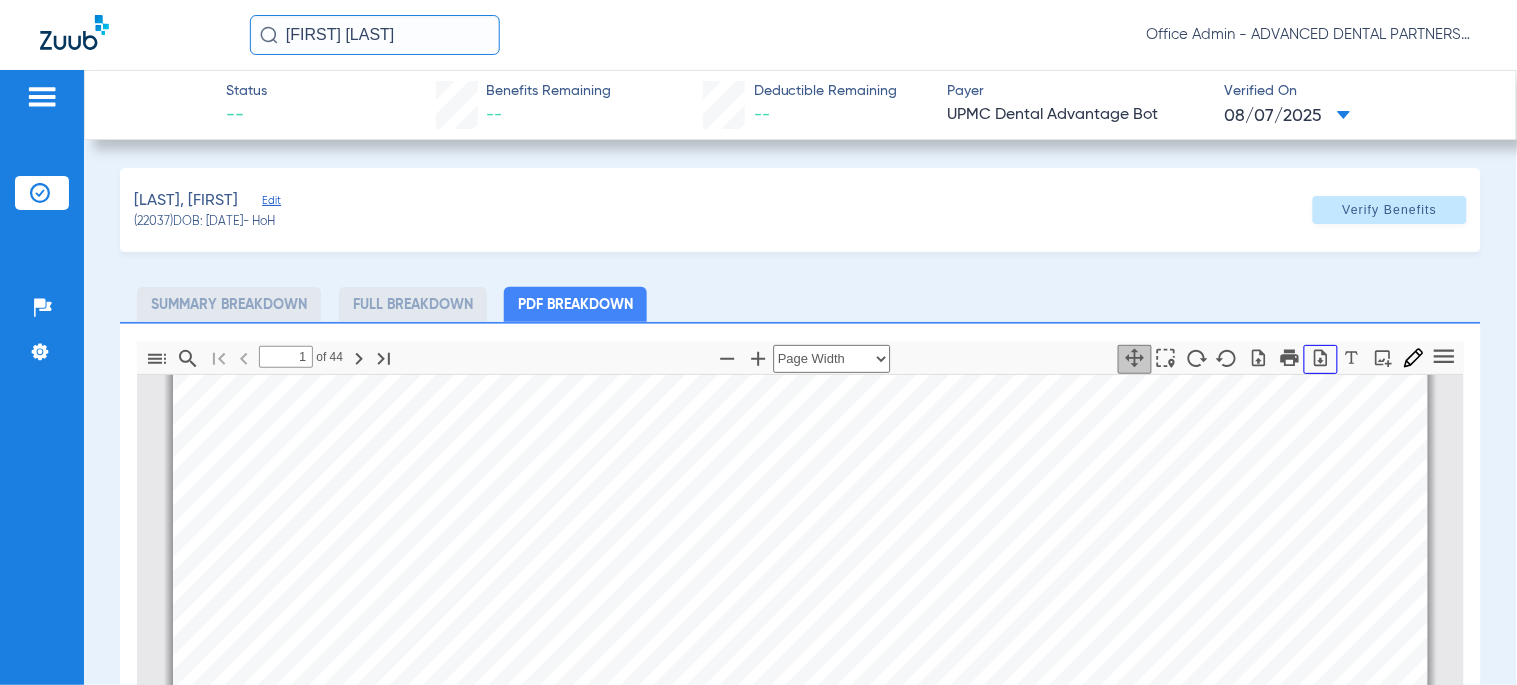 type on "2" 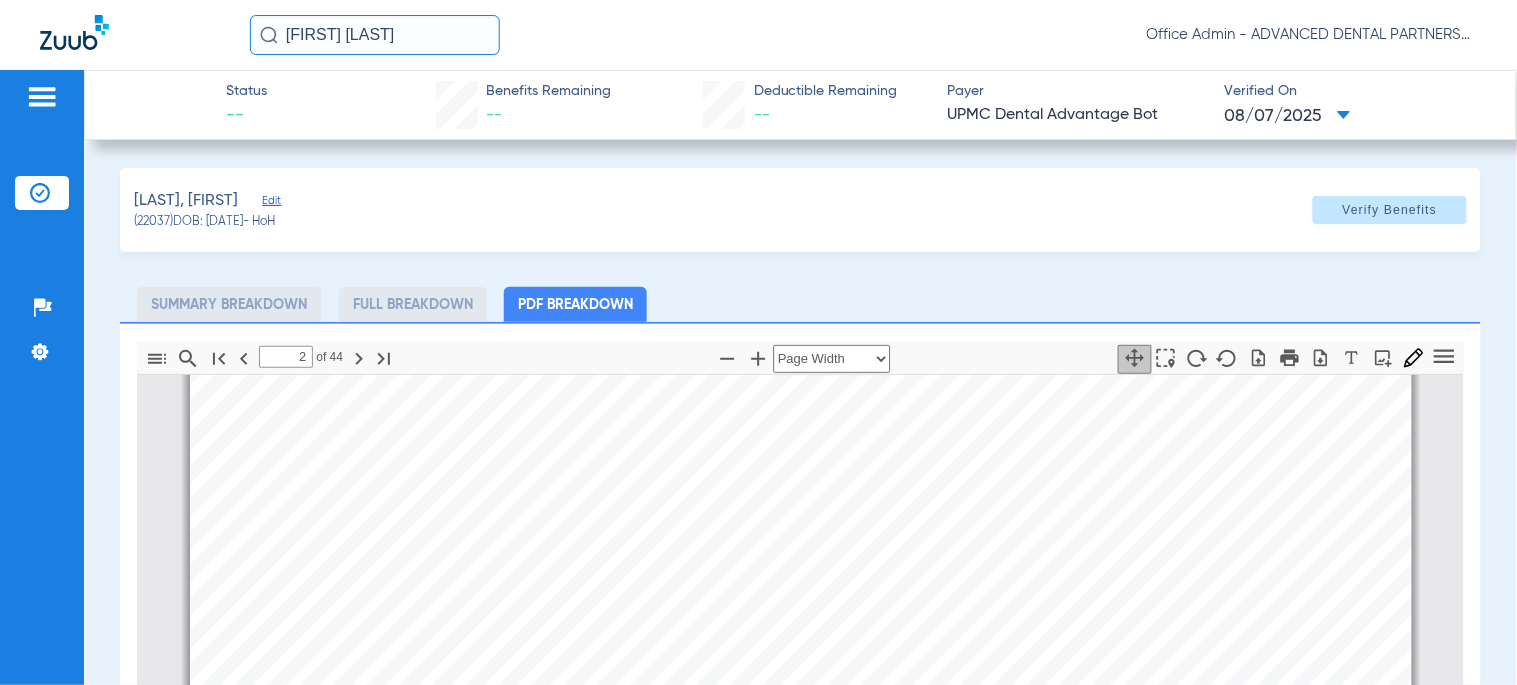 scroll, scrollTop: 1787, scrollLeft: 0, axis: vertical 